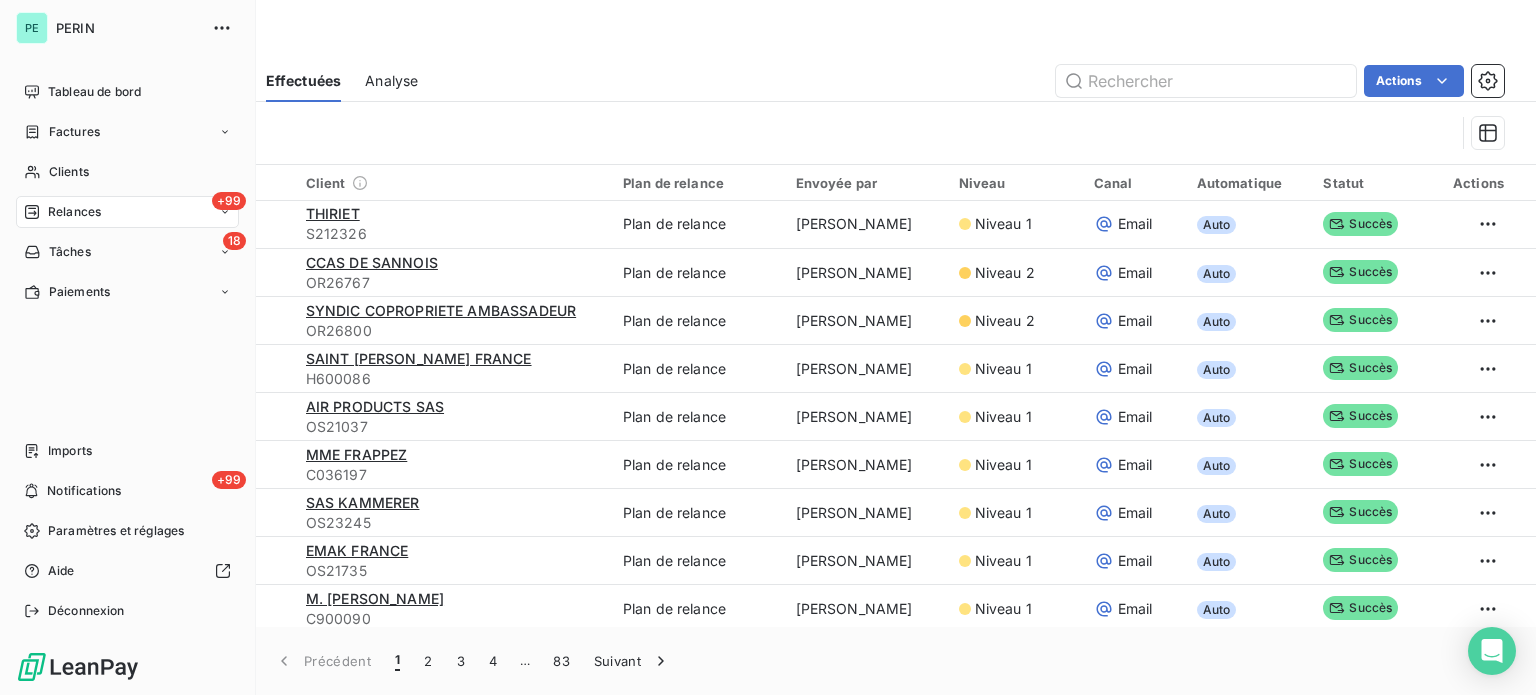 scroll, scrollTop: 0, scrollLeft: 0, axis: both 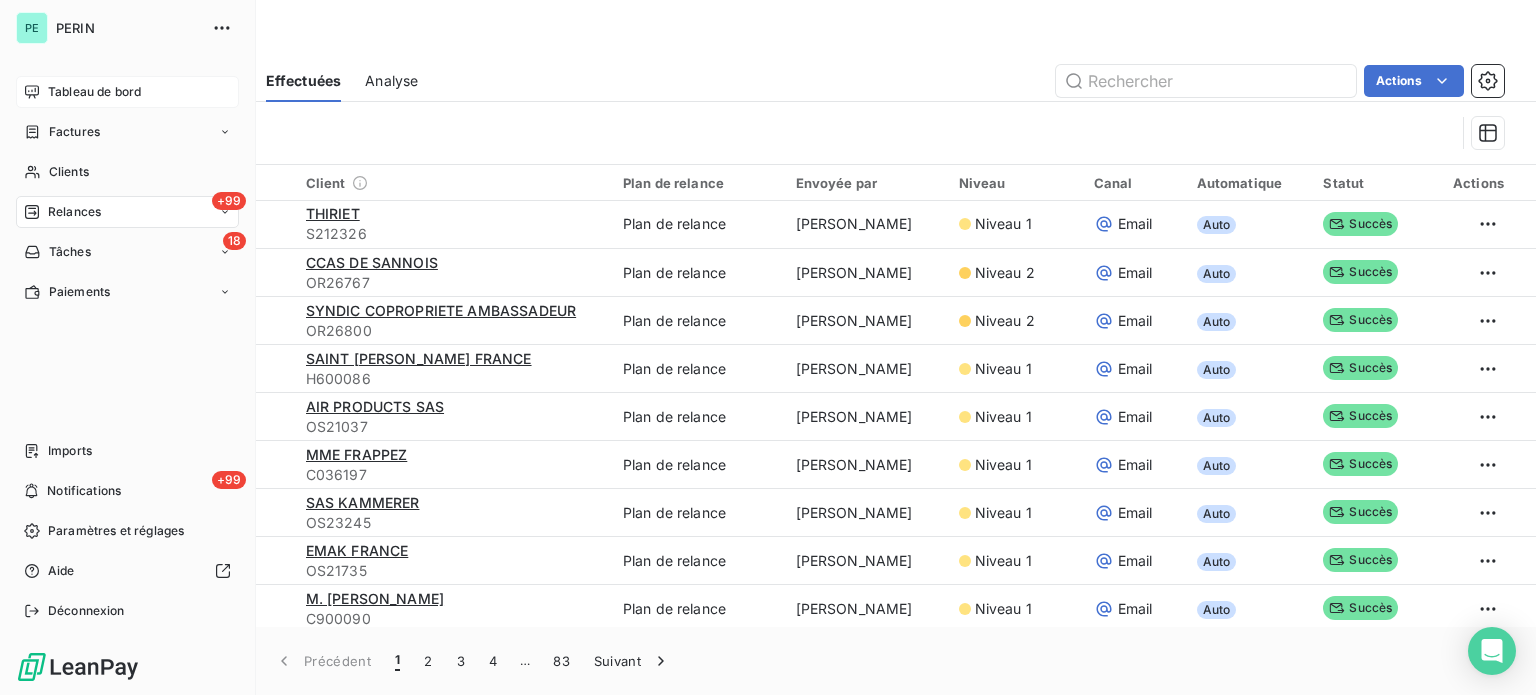 click on "Tableau de bord" at bounding box center (94, 92) 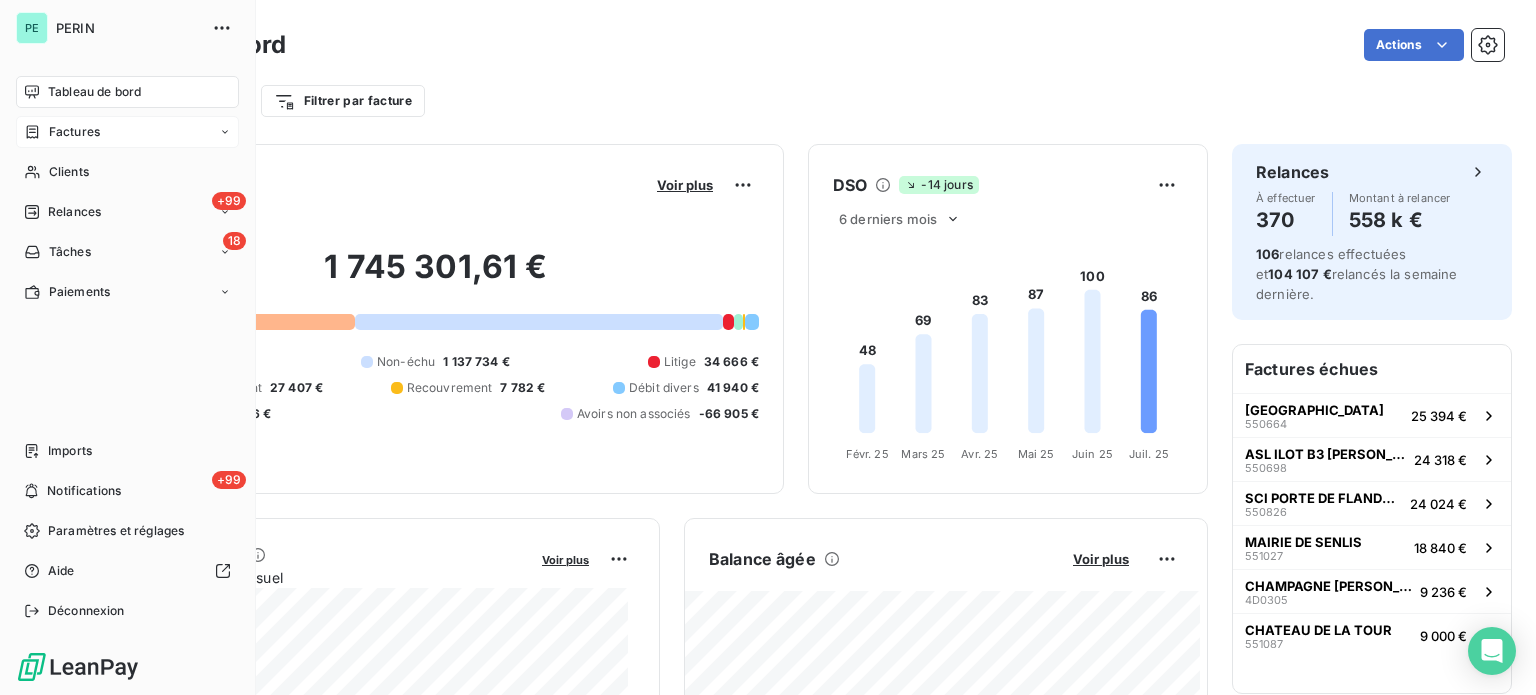 click on "Factures" at bounding box center [74, 132] 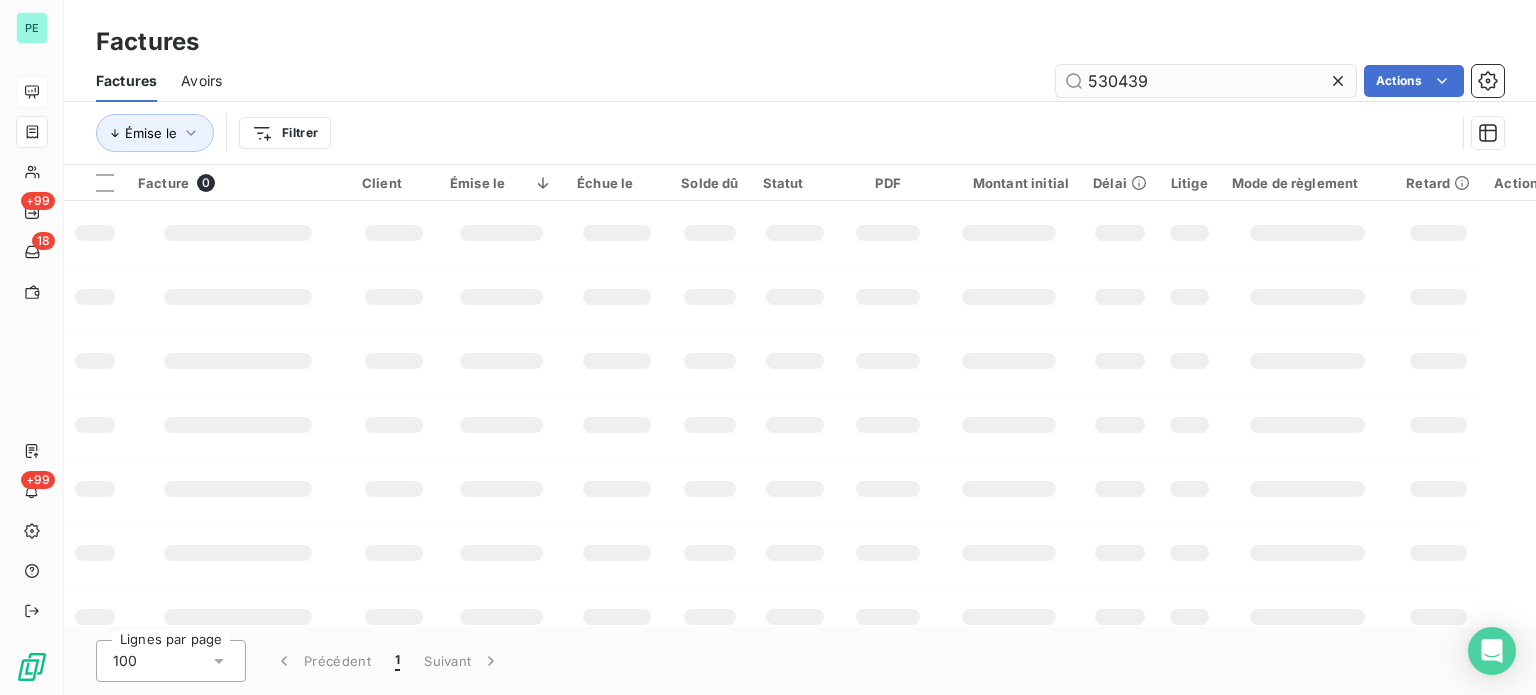 click on "530439" at bounding box center [1206, 81] 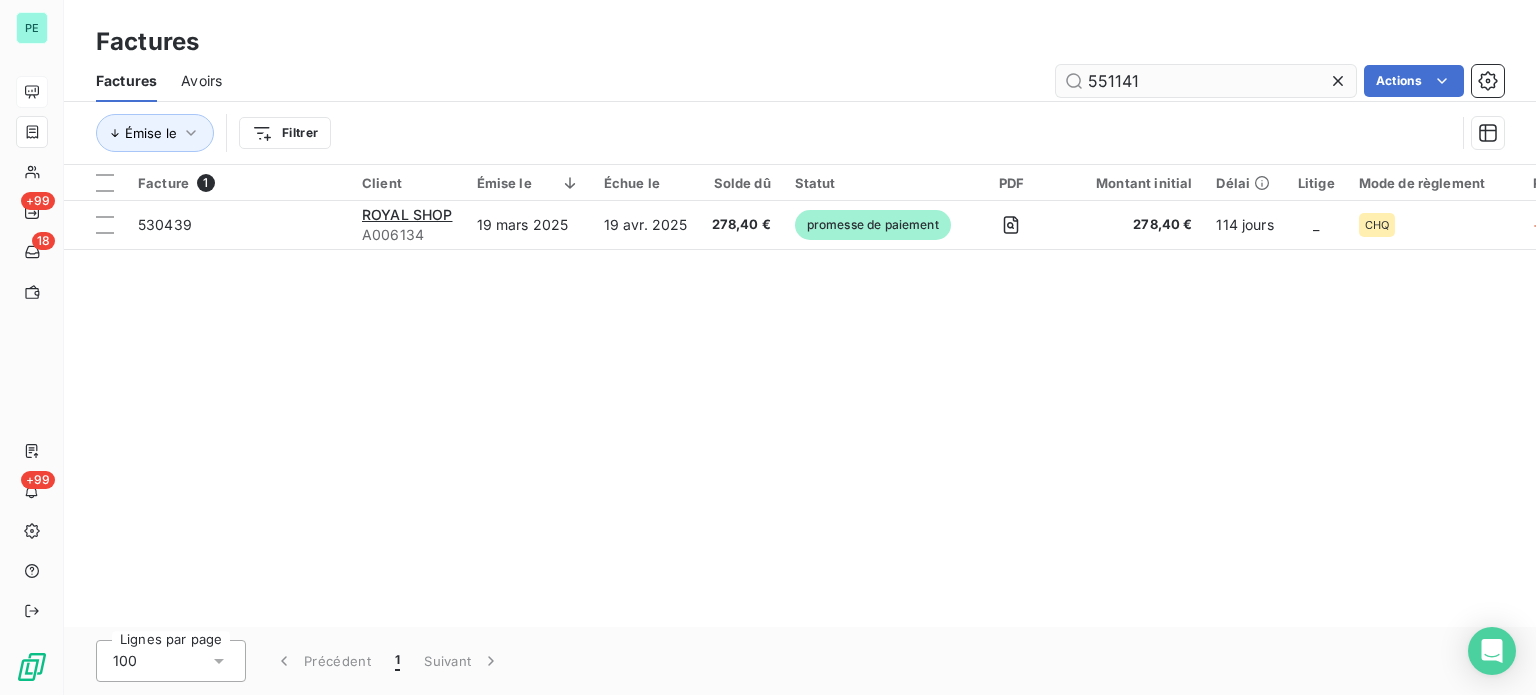 type on "551141" 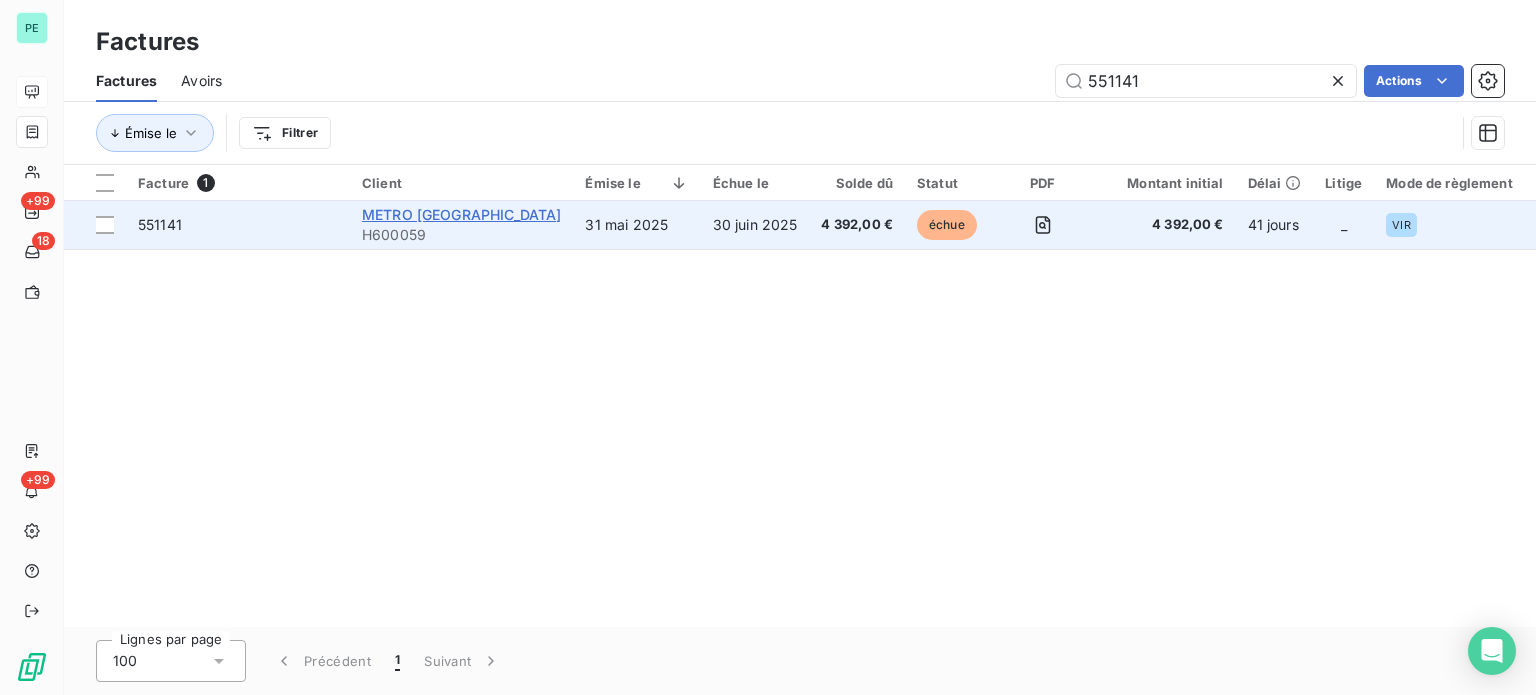 click on "METRO [GEOGRAPHIC_DATA]" at bounding box center [461, 214] 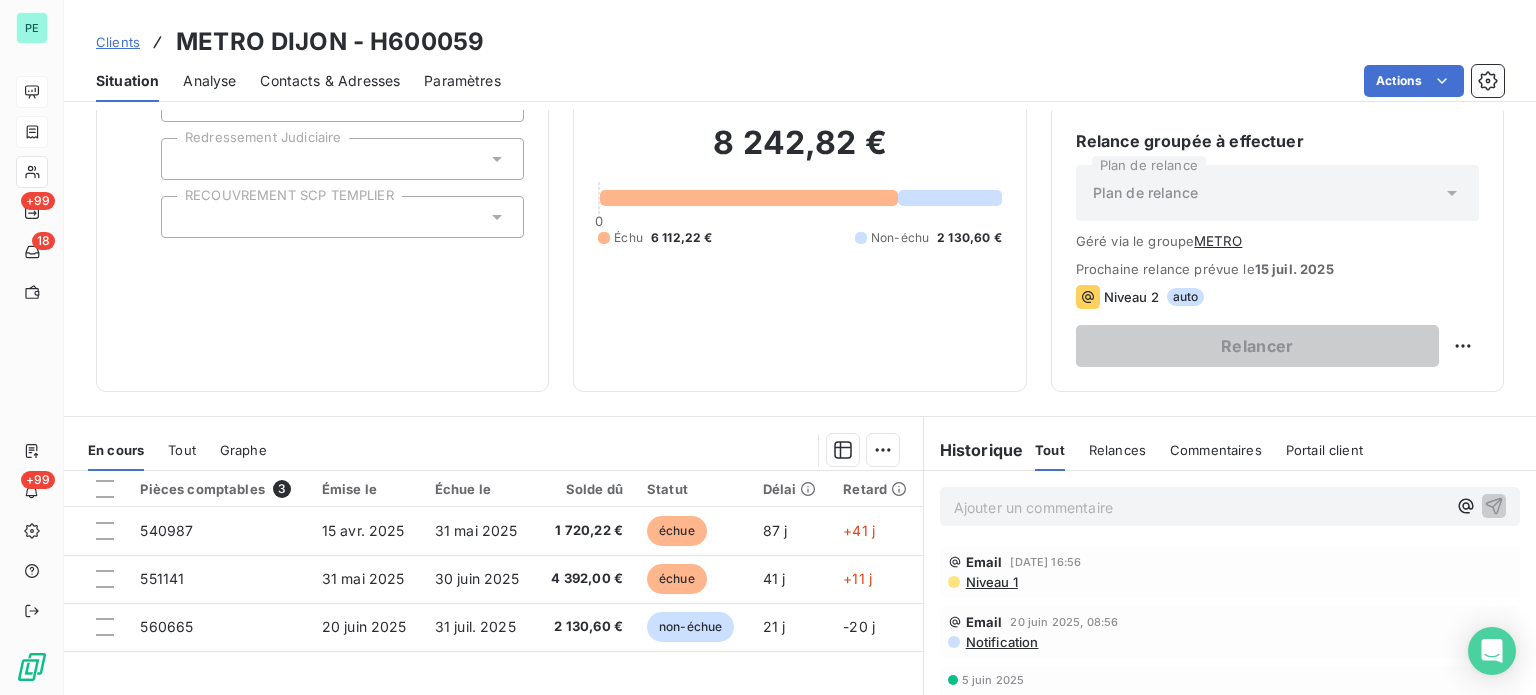 scroll, scrollTop: 200, scrollLeft: 0, axis: vertical 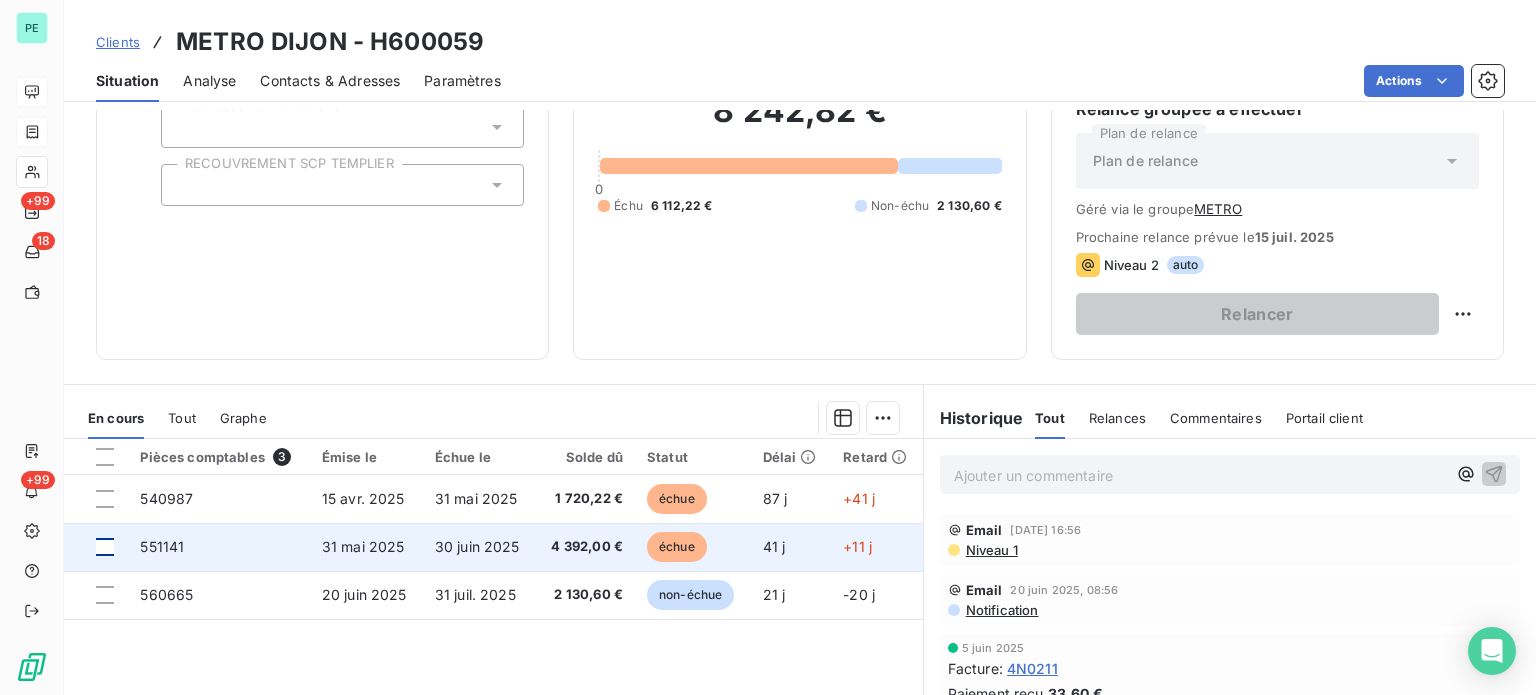 click at bounding box center [105, 547] 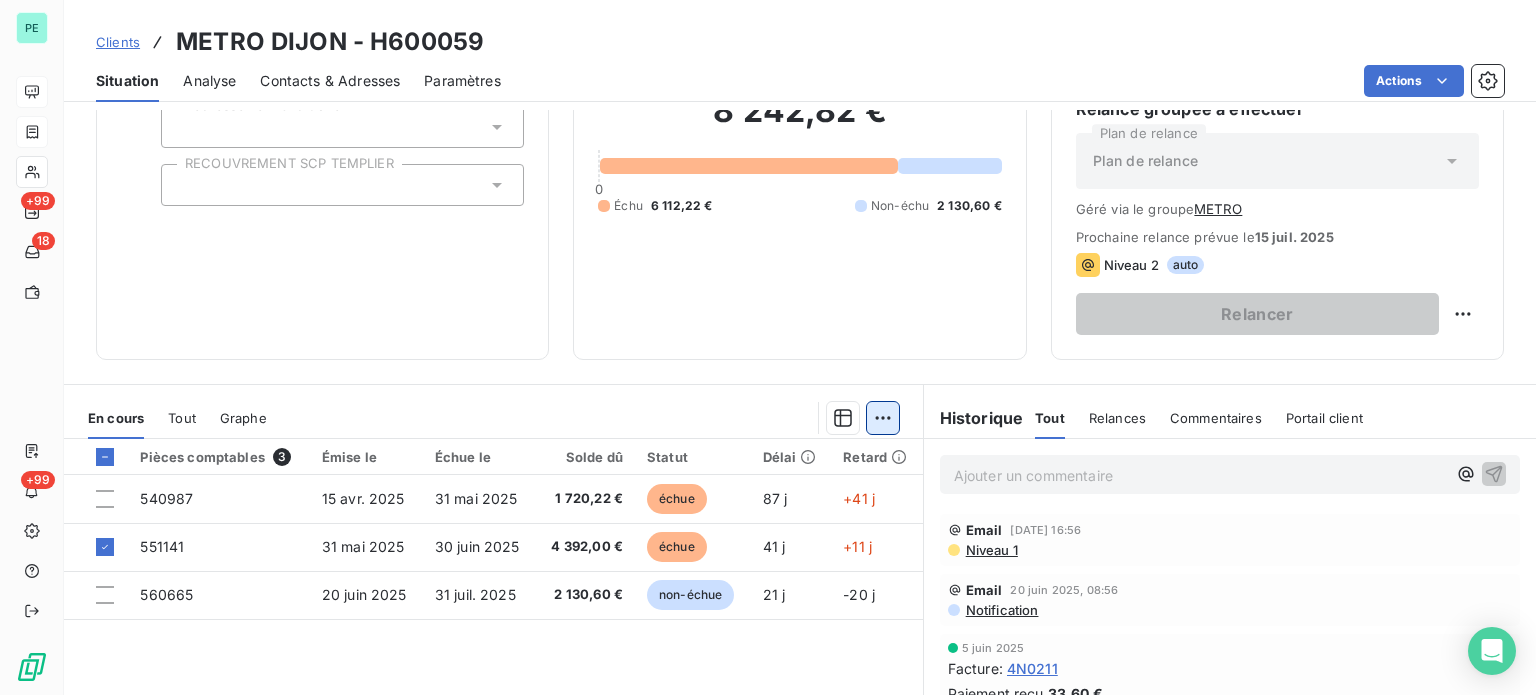 click on "PE +99 18 +99 Clients METRO DIJON - H600059 Situation Analyse Contacts & Adresses Paramètres Actions Informations client Propriétés Client liquidation judiciaire Redressement Judiciaire RECOUVREMENT SCP TEMPLIER Encours client   8 242,82 € 0 Échu 6 112,22 € Non-échu 2 130,60 €     Limite d’encours Ajouter une limite d’encours autorisé Gestion du risque Surveiller ce client en intégrant votre outil de gestion des risques client. Relance groupée à effectuer Plan de relance Plan de relance Géré via le groupe  METRO Prochaine relance prévue le  [DATE] Niveau 2 auto Relancer En cours Tout Graphe Pièces comptables 3 Émise le Échue le Solde dû Statut Délai   Retard   540987 [DATE] [DATE] 1 720,22 € échue 87 j +41 j 551141 [DATE] [DATE] 4 392,00 € échue 41 j +11 j 560665 [DATE] [DATE] 2 130,60 € non-échue 21 j -20 j Lignes par page 25 Précédent 1 Suivant Historique Tout Relances Commentaires Portail client ﻿" at bounding box center (768, 347) 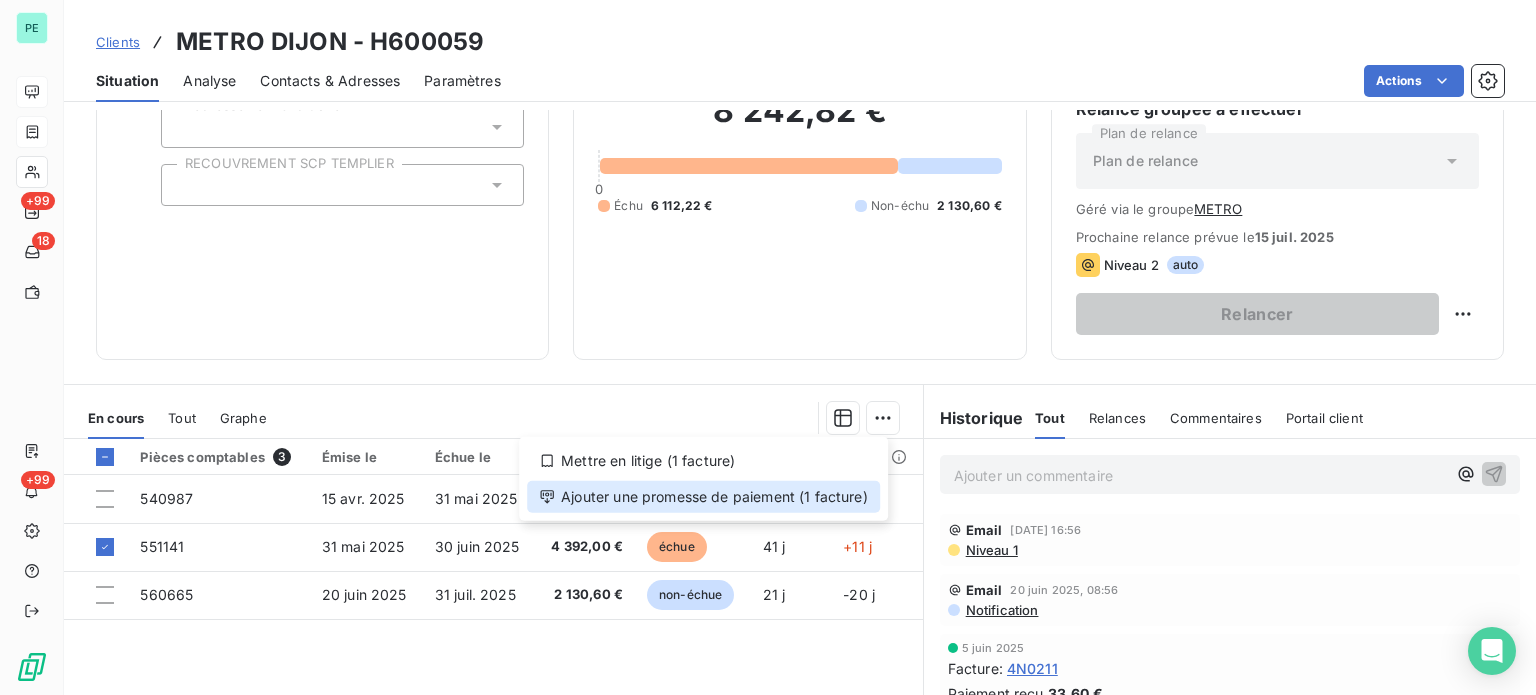 click on "Ajouter une promesse de paiement (1 facture)" at bounding box center [703, 497] 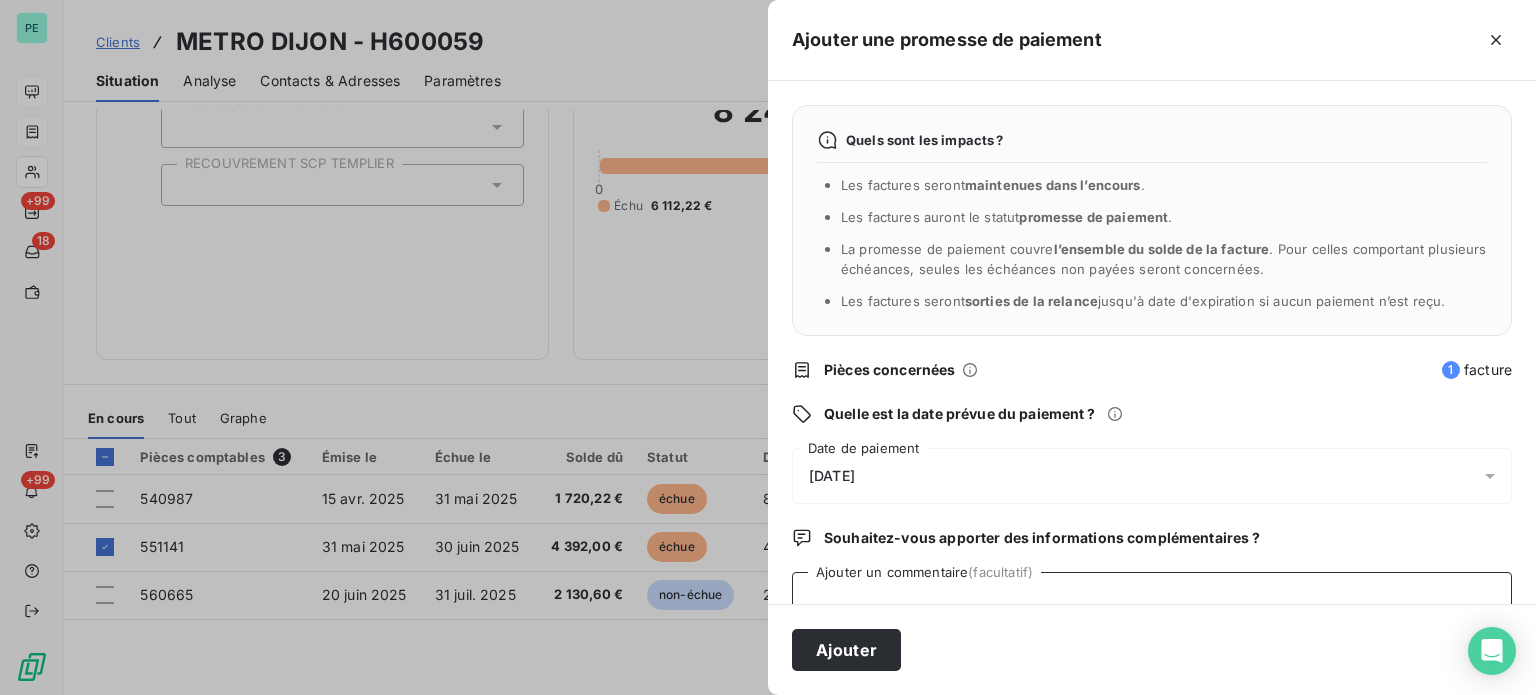 click on "Ajouter un commentaire  (facultatif)" at bounding box center (1152, 610) 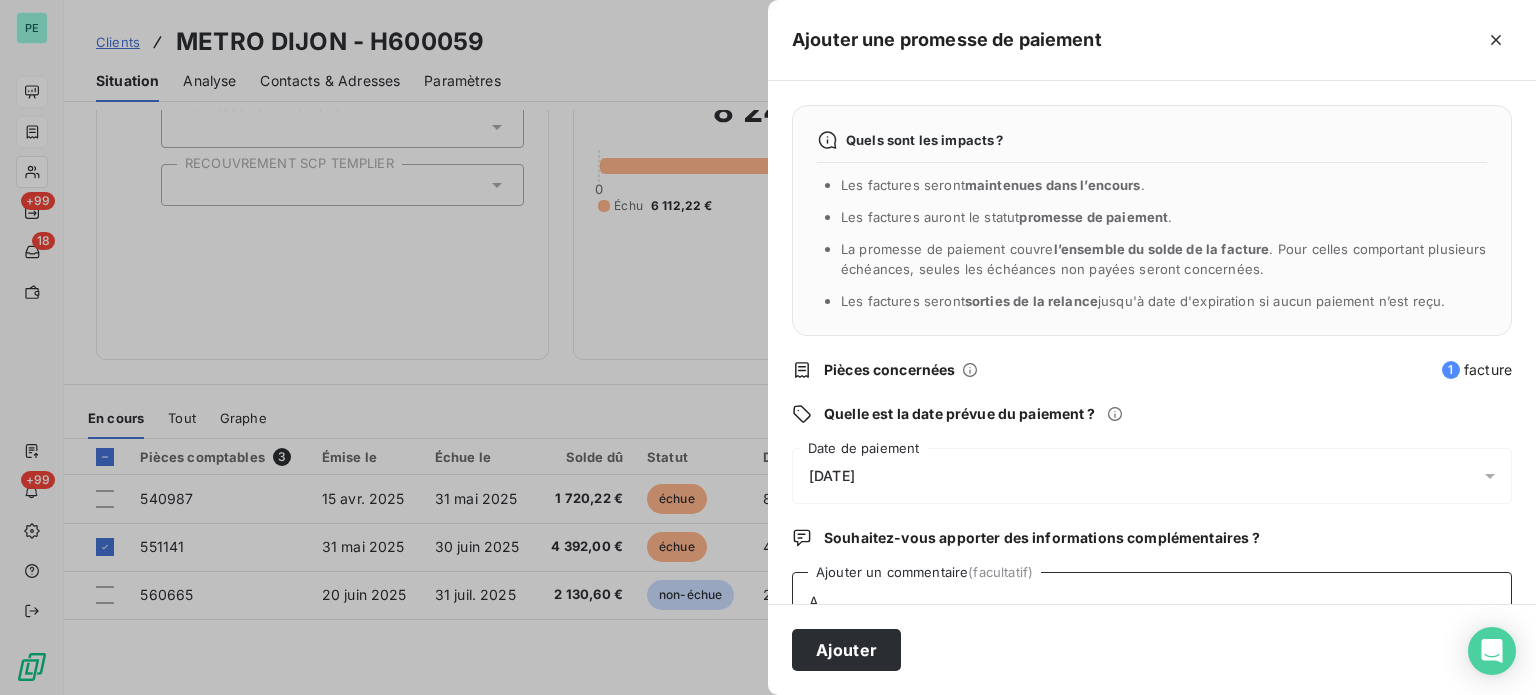 scroll, scrollTop: 5, scrollLeft: 0, axis: vertical 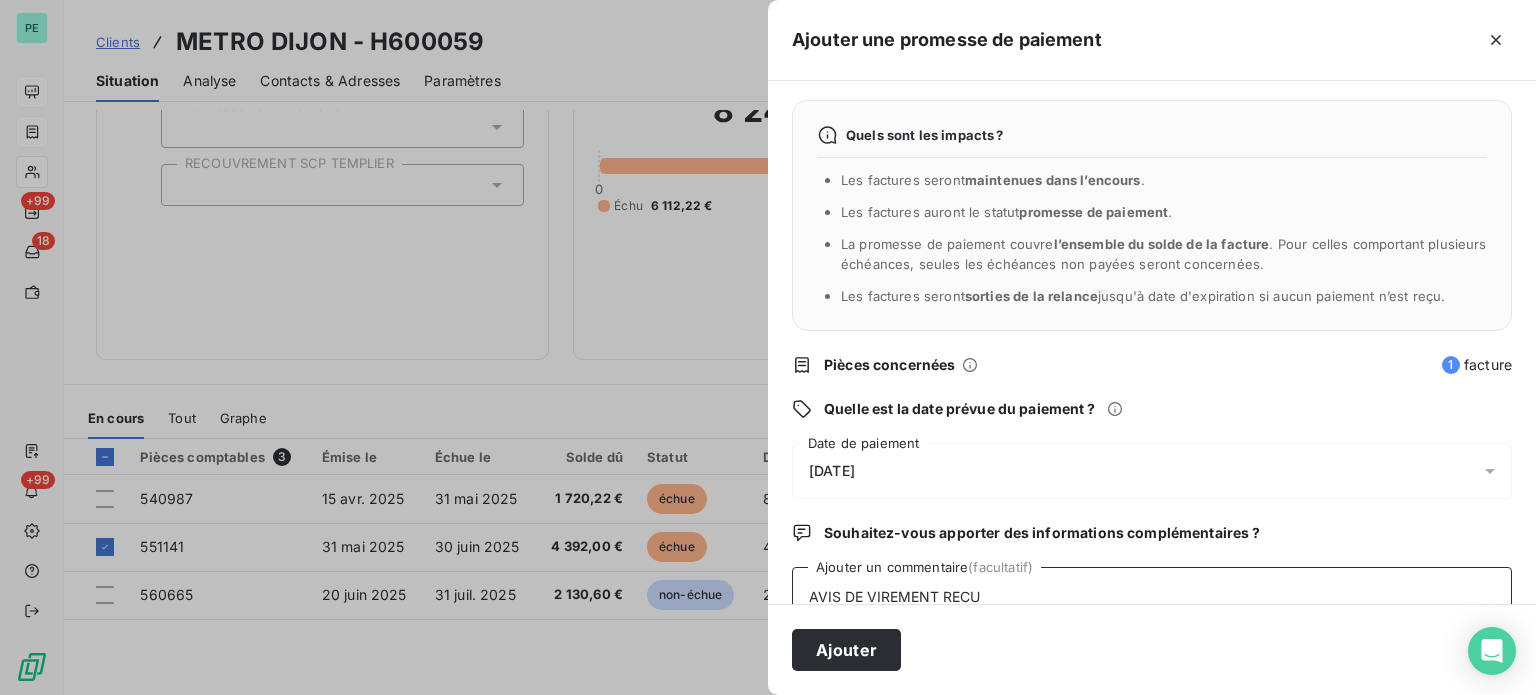 type on "AVIS DE VIREMENT RECU" 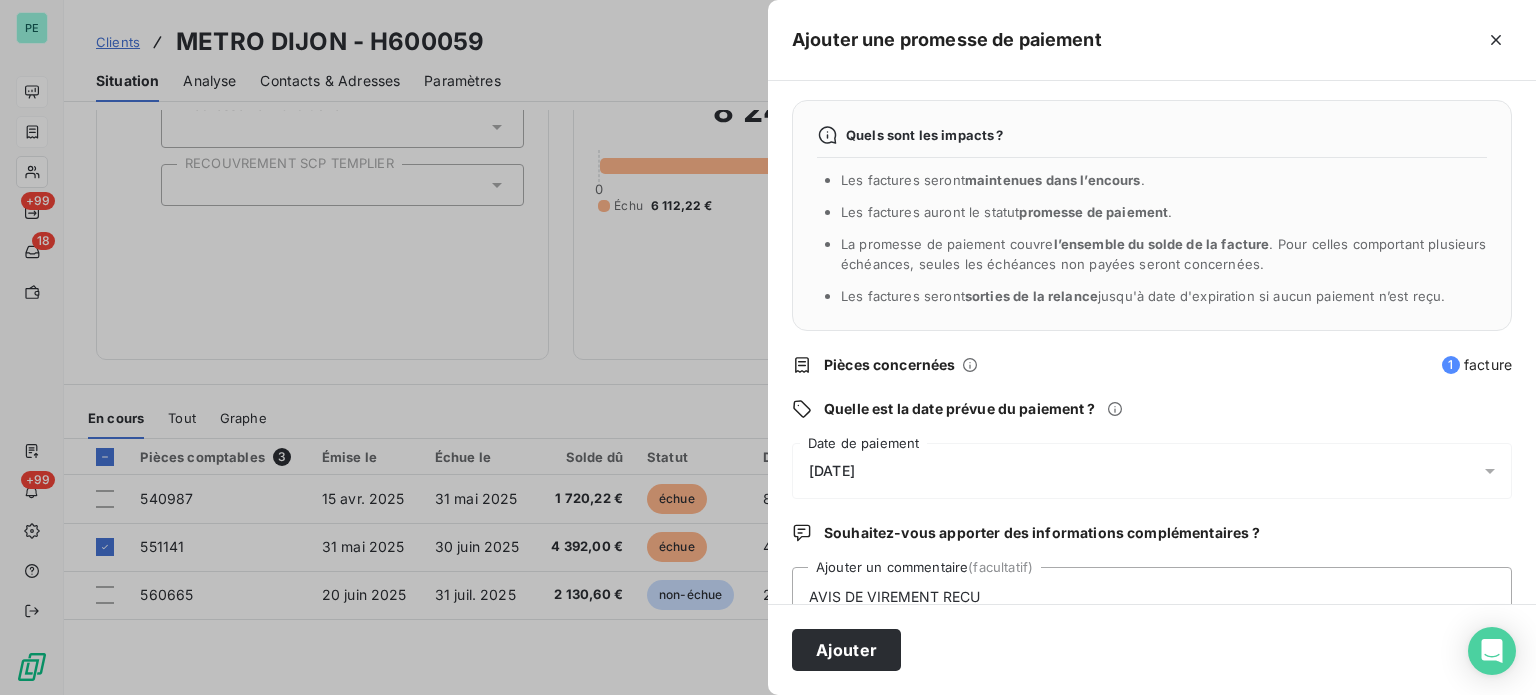 click on "[DATE]" at bounding box center (1152, 471) 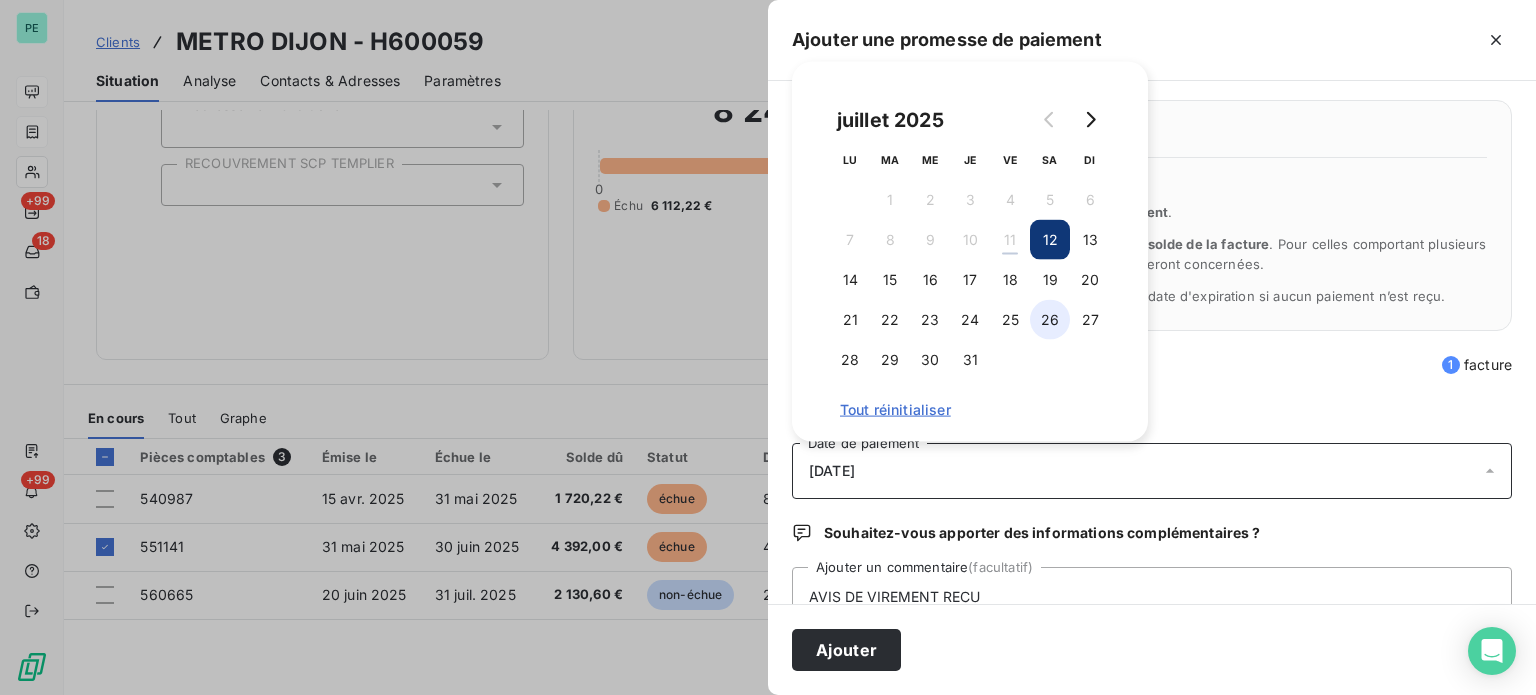 click on "26" at bounding box center [1050, 320] 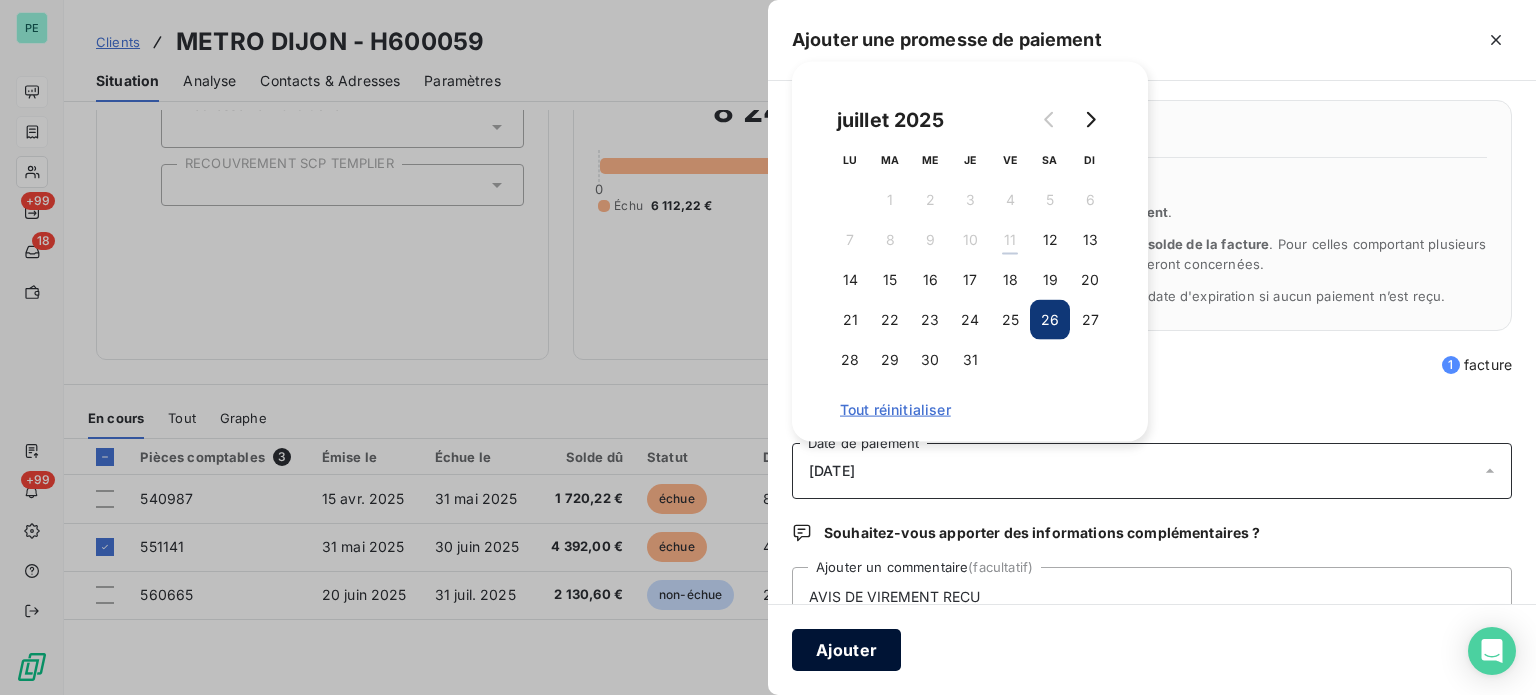 click on "Ajouter" at bounding box center [846, 650] 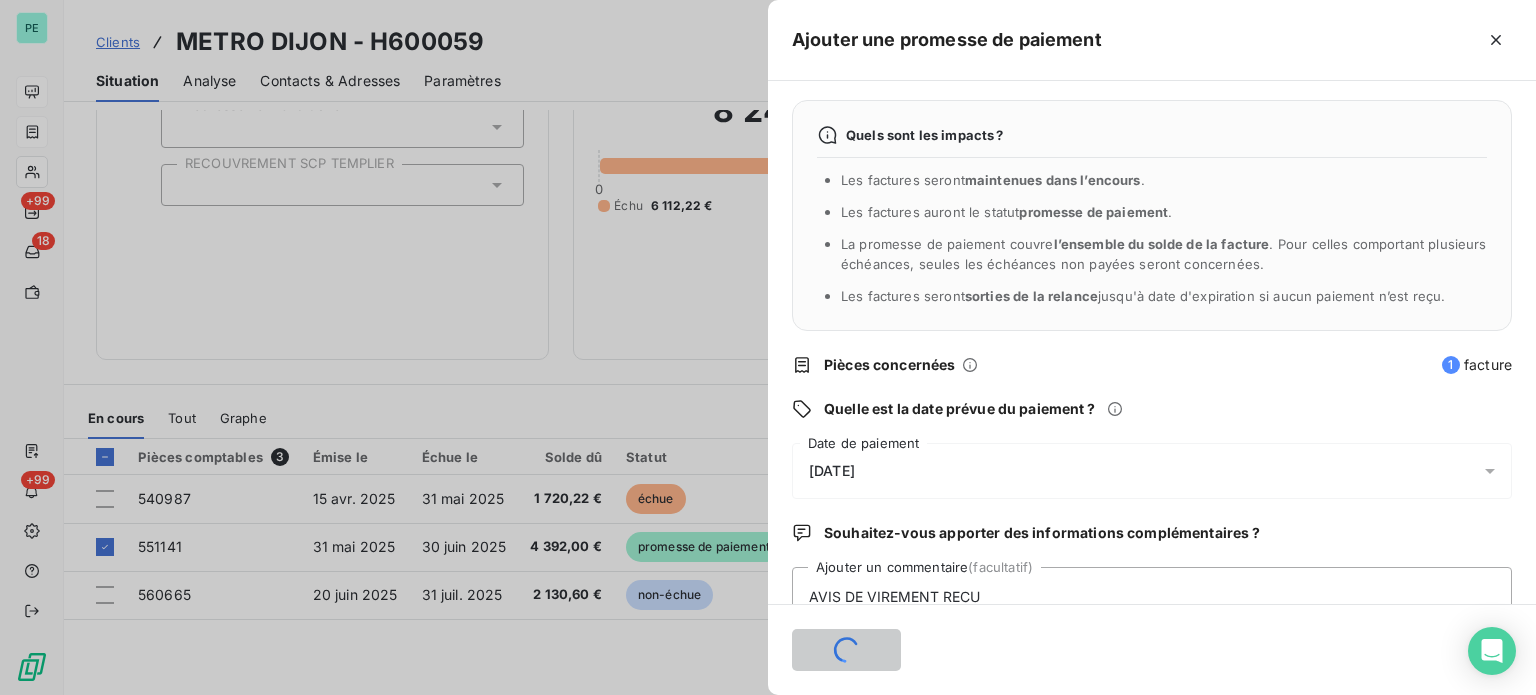 type 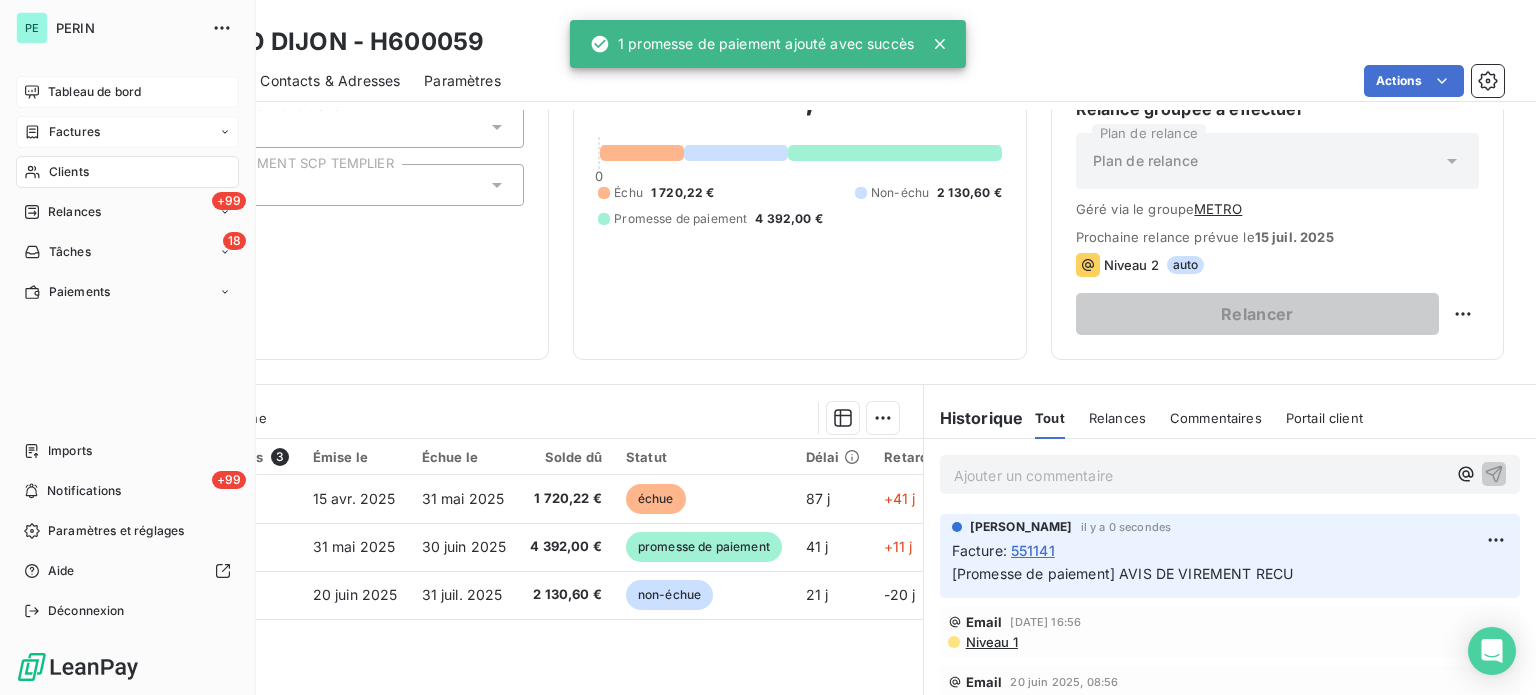 click on "Factures" at bounding box center (74, 132) 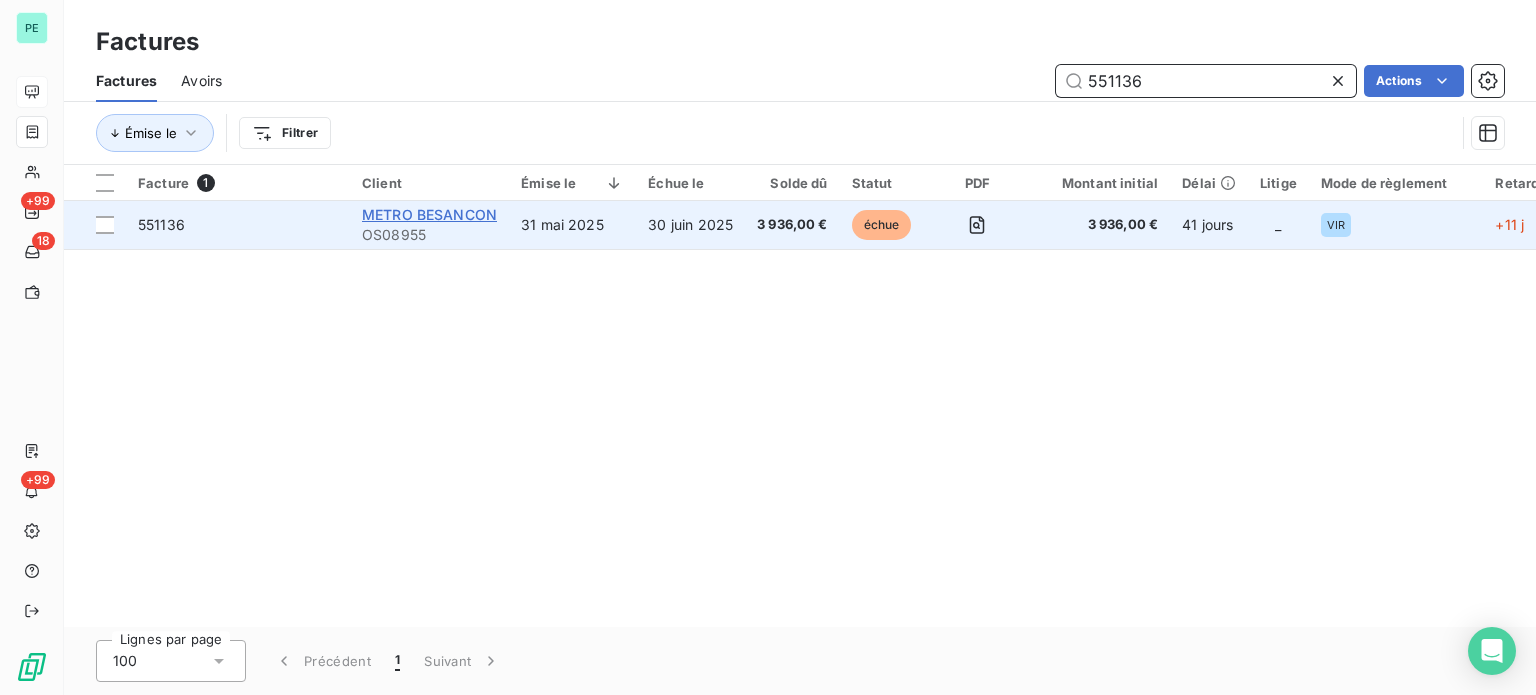 type on "551136" 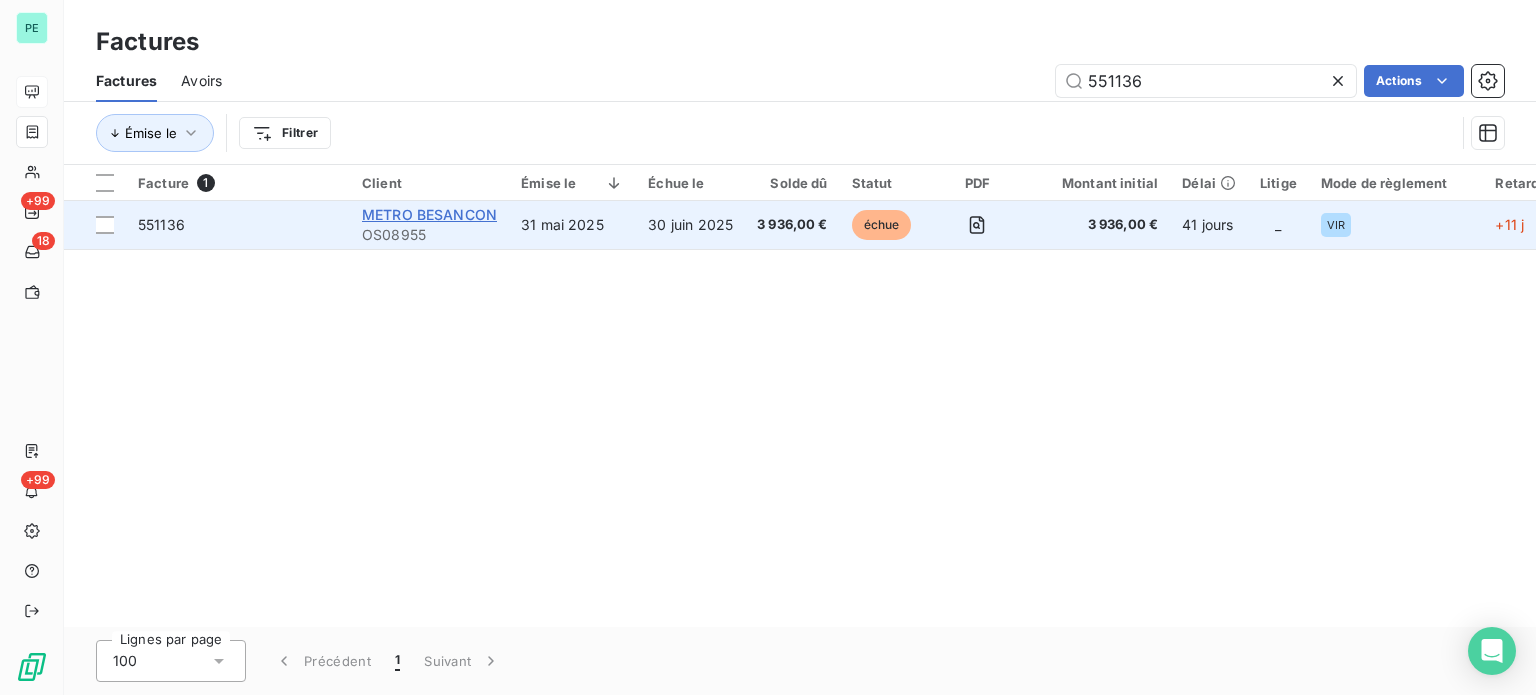 click on "METRO BESANCON" at bounding box center [429, 214] 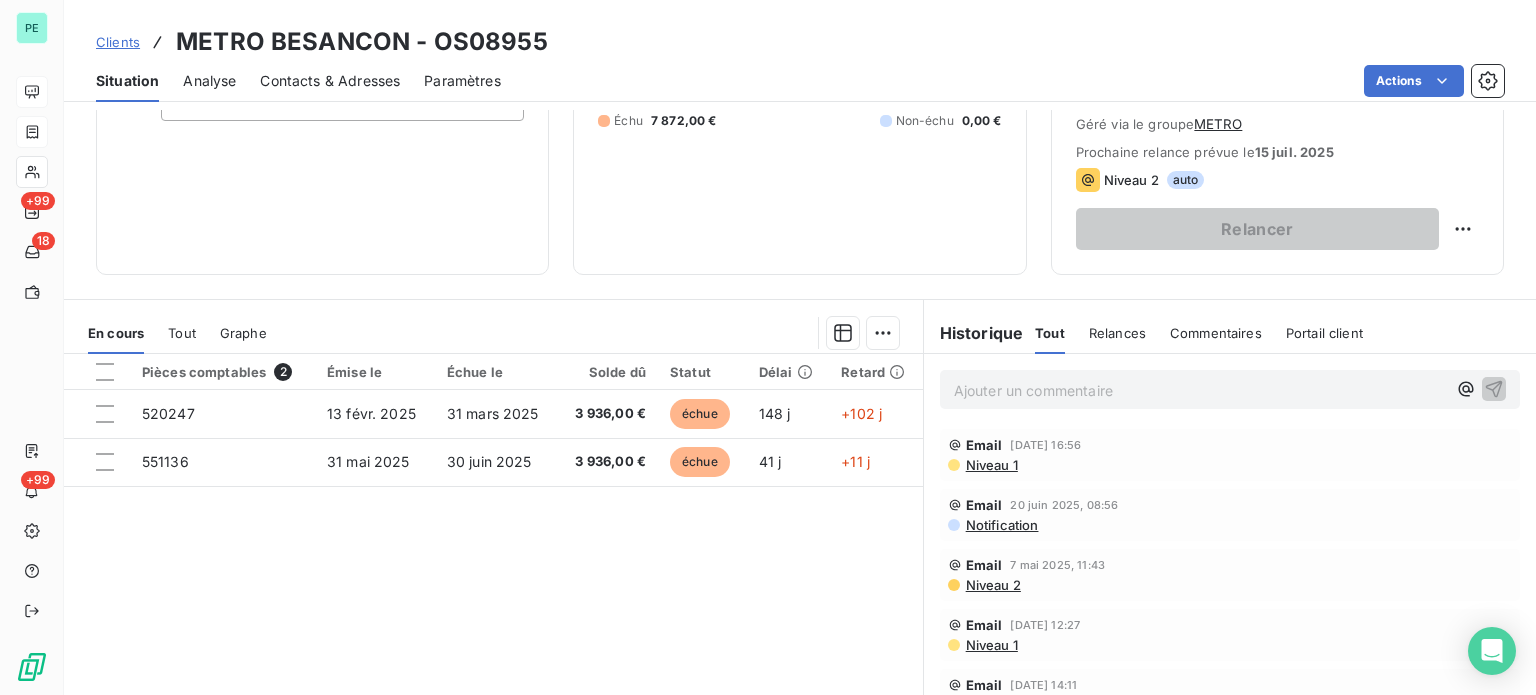 scroll, scrollTop: 300, scrollLeft: 0, axis: vertical 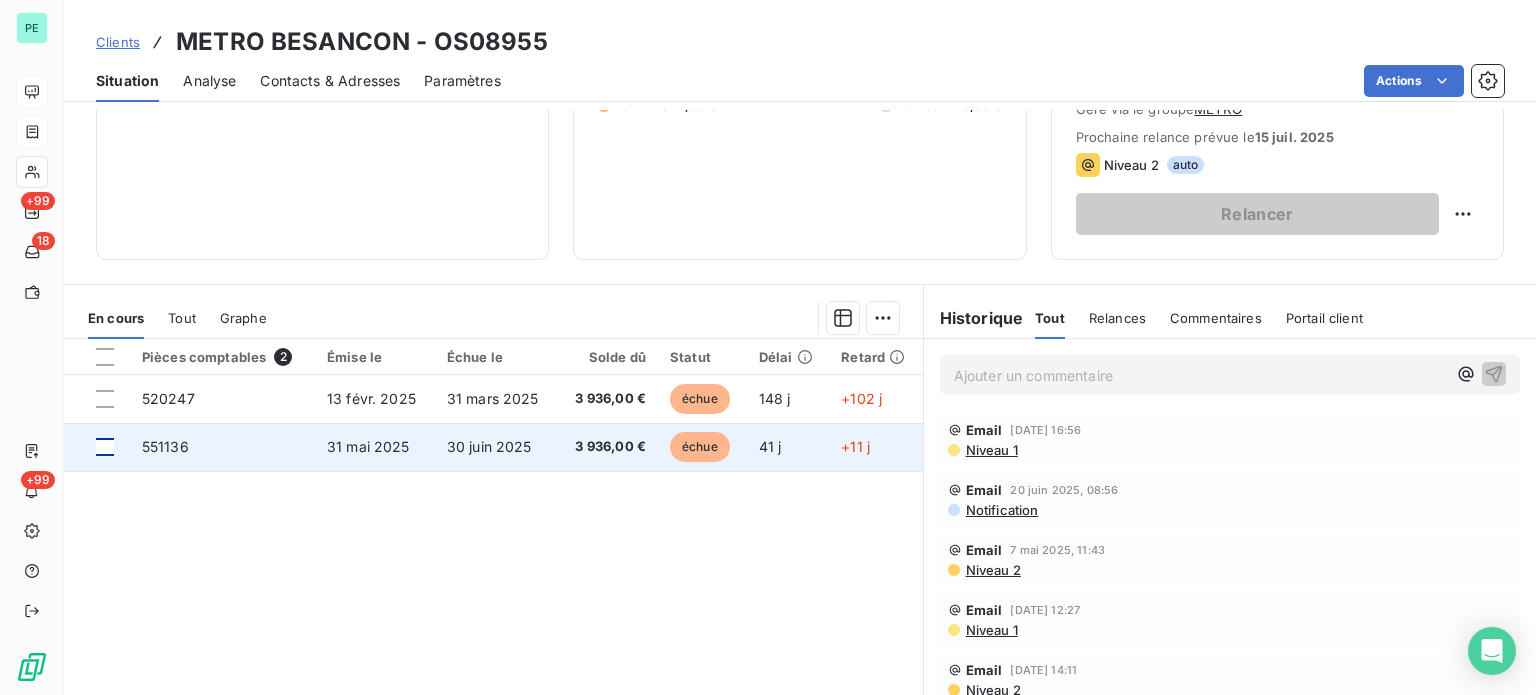 click at bounding box center (105, 447) 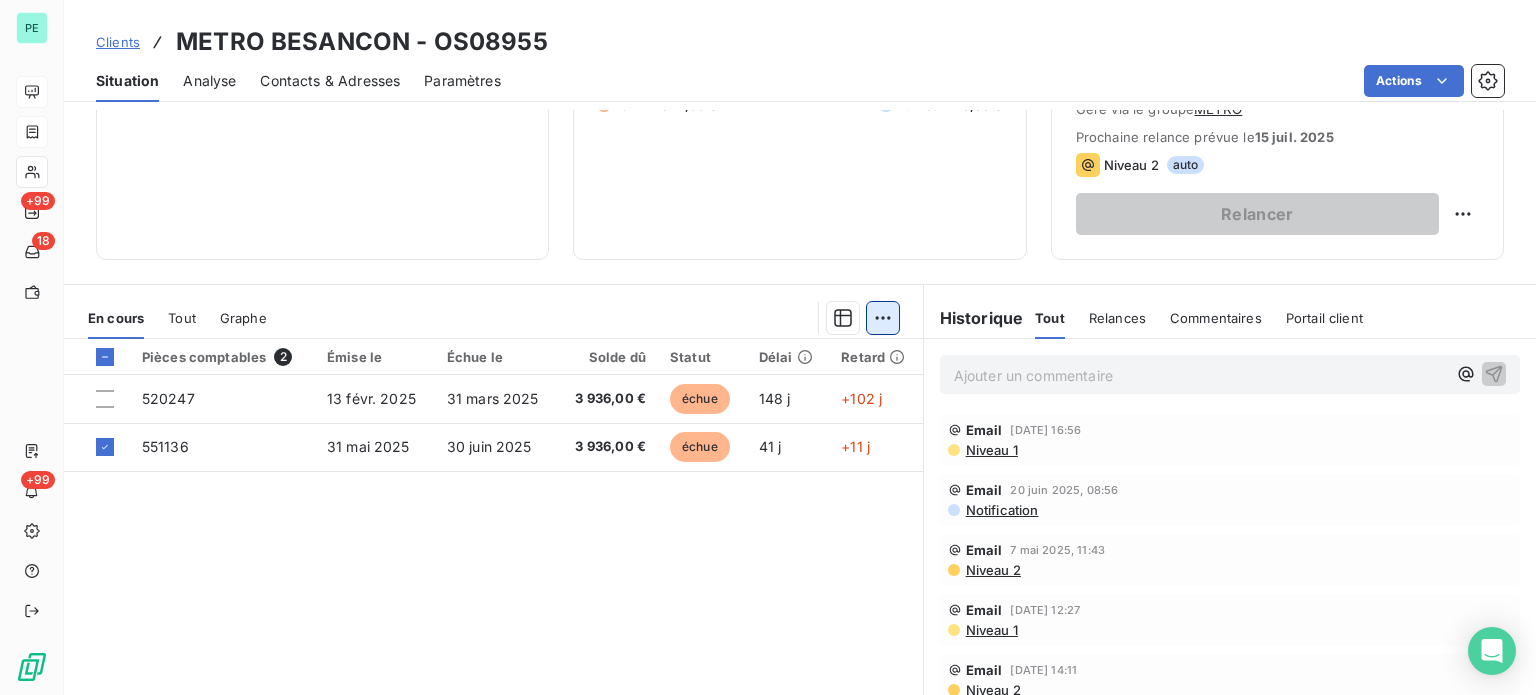 click on "PE +99 18 +99 Clients METRO BESANCON - OS08955 Situation Analyse Contacts & Adresses Paramètres Actions Informations client Propriétés Client liquidation judiciaire Redressement Judiciaire RECOUVREMENT SCP TEMPLIER Encours client   7 872,00 € 0 Échu 7 872,00 € Non-échu 0,00 €     Limite d’encours Ajouter une limite d’encours autorisé Gestion du risque Surveiller ce client en intégrant votre outil de gestion des risques client. Relance groupée à effectuer Plan de relance Plan de relance Géré via le groupe  METRO Prochaine relance prévue le  [DATE] Niveau 2 auto Relancer En cours Tout Graphe Pièces comptables 2 Émise le Échue le Solde dû Statut Délai   Retard   520247 [DATE] [DATE] 3 936,00 € échue 148 j +102 j 551136 [DATE] [DATE] 3 936,00 € échue 41 j +11 j Lignes par page 25 Précédent 1 Suivant Historique Tout Relances Commentaires Portail client Tout Relances Commentaires Portail client Ajouter un commentaire ﻿  :" at bounding box center [768, 347] 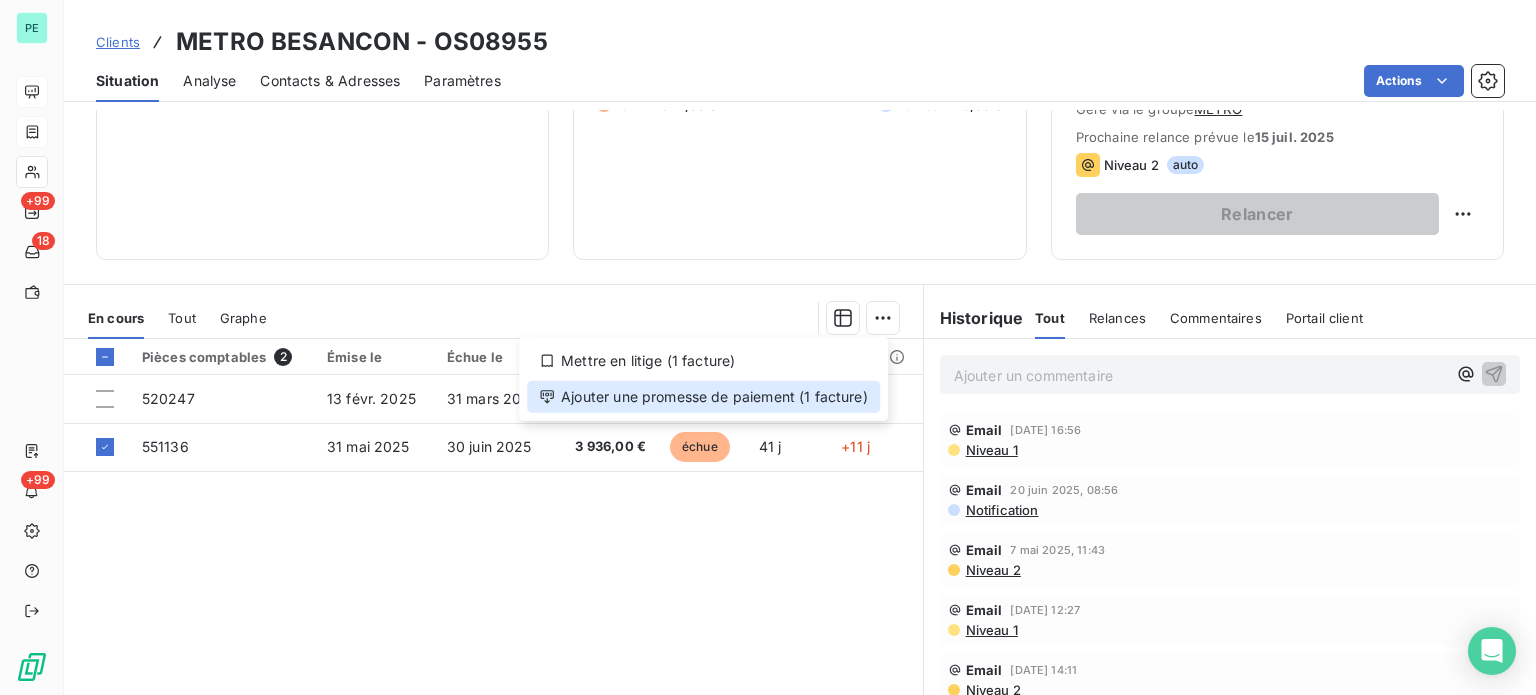 click on "Ajouter une promesse de paiement (1 facture)" at bounding box center [703, 397] 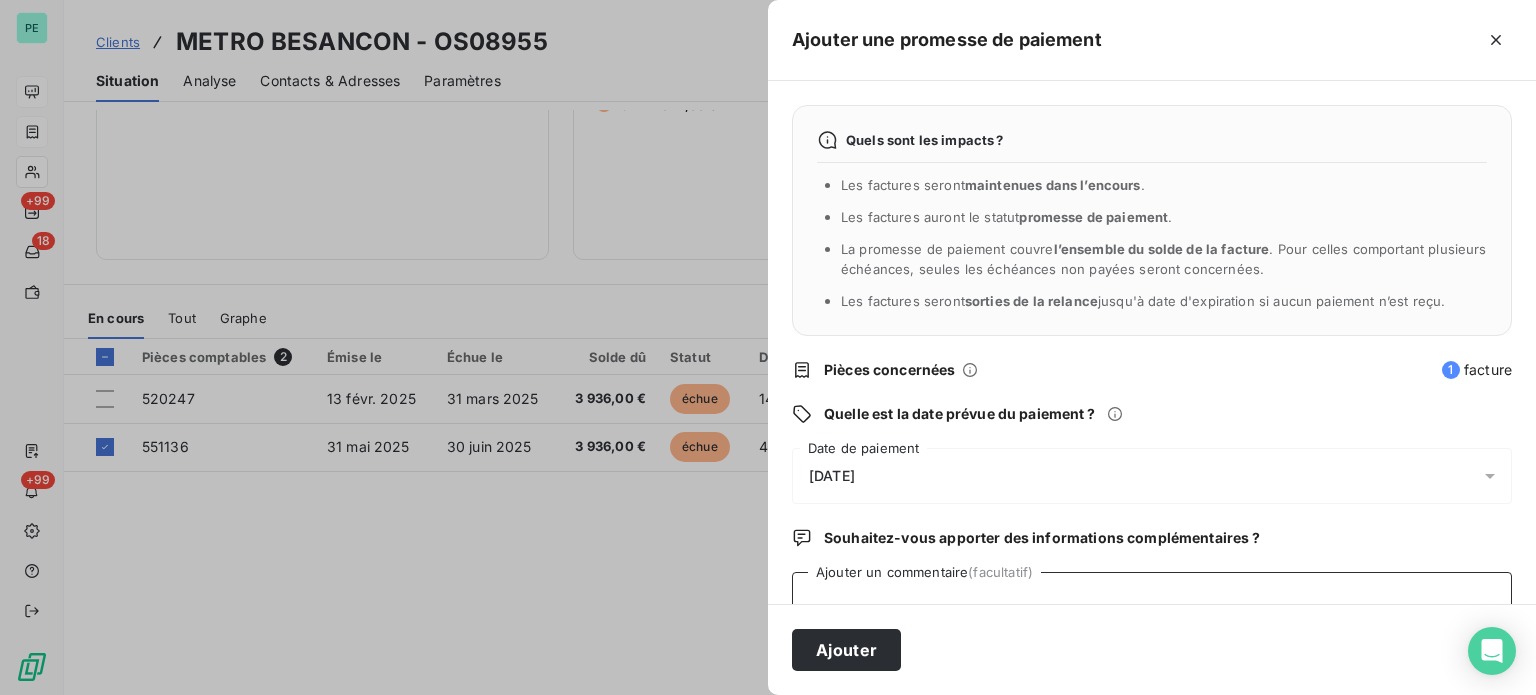 click on "Ajouter un commentaire  (facultatif)" at bounding box center (1152, 610) 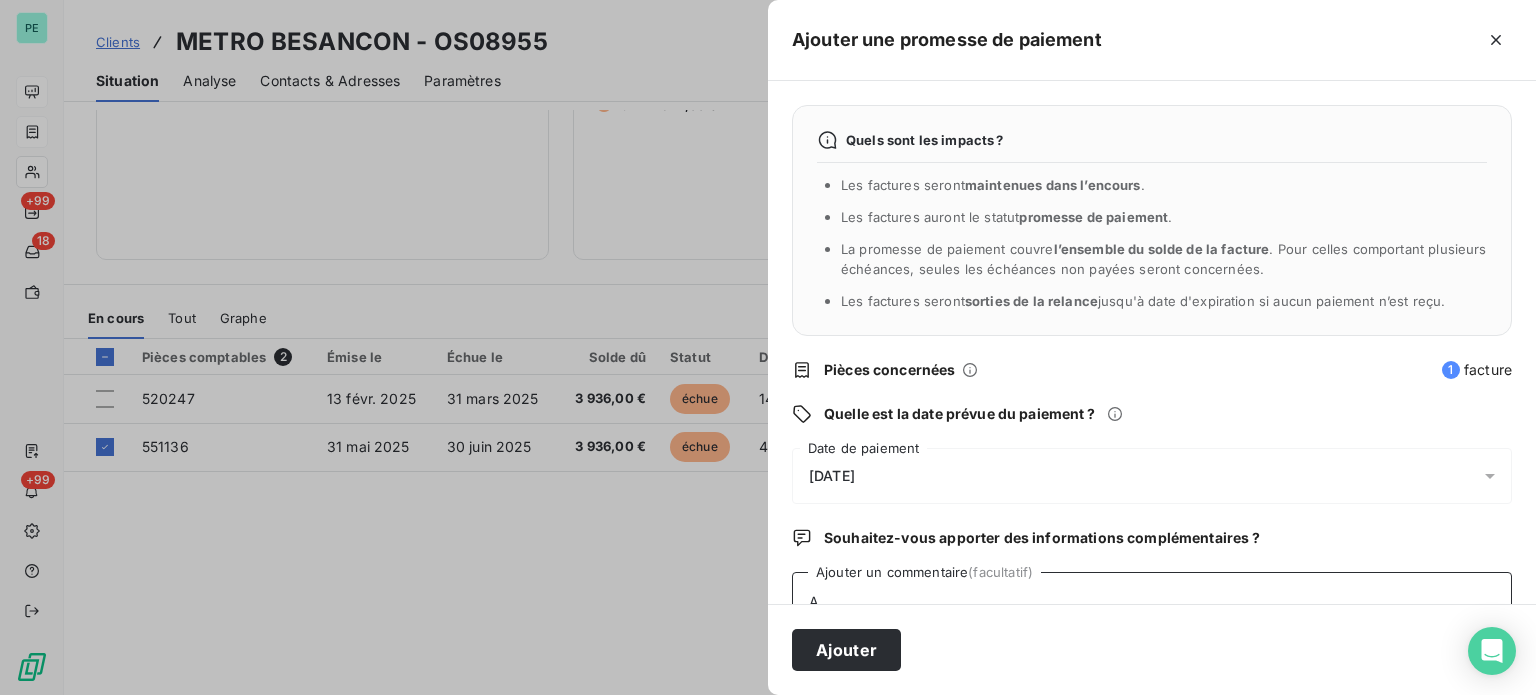 scroll, scrollTop: 5, scrollLeft: 0, axis: vertical 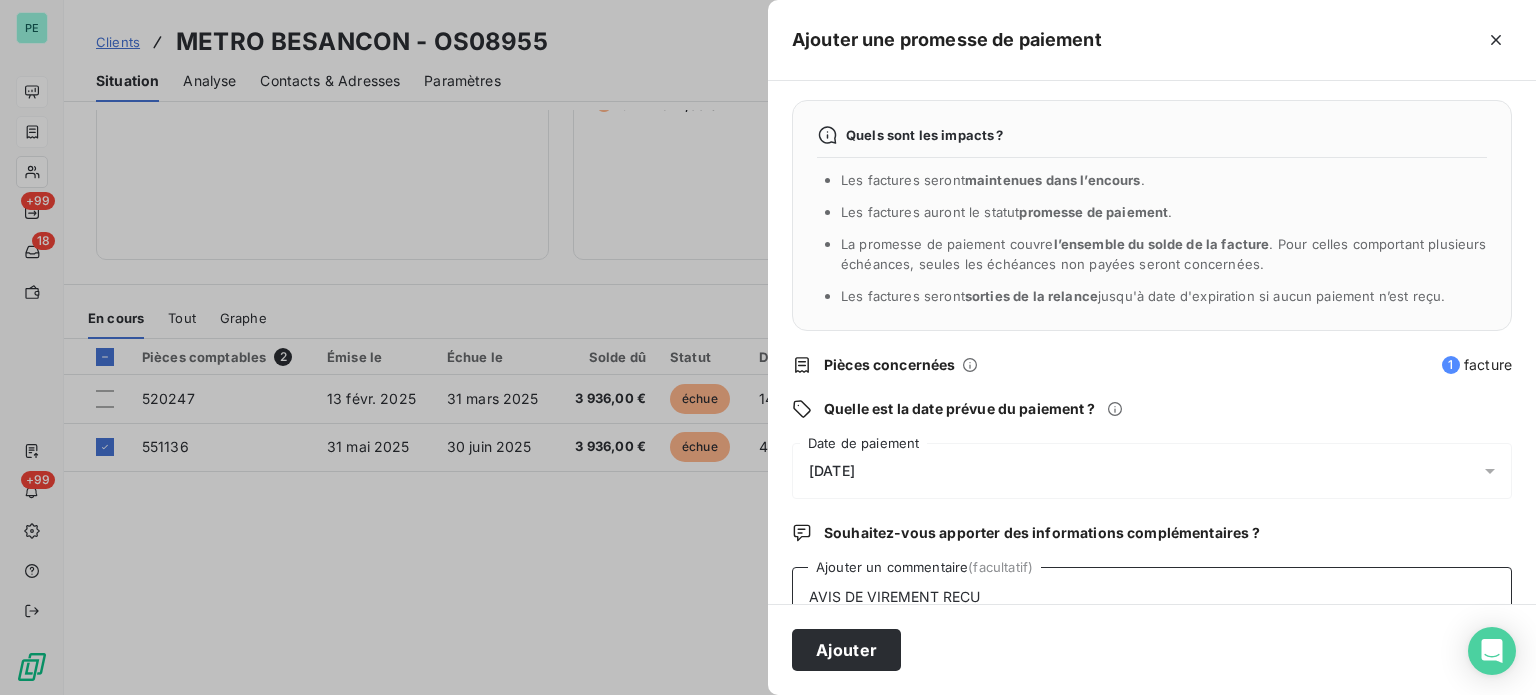type on "AVIS DE VIREMENT RECU" 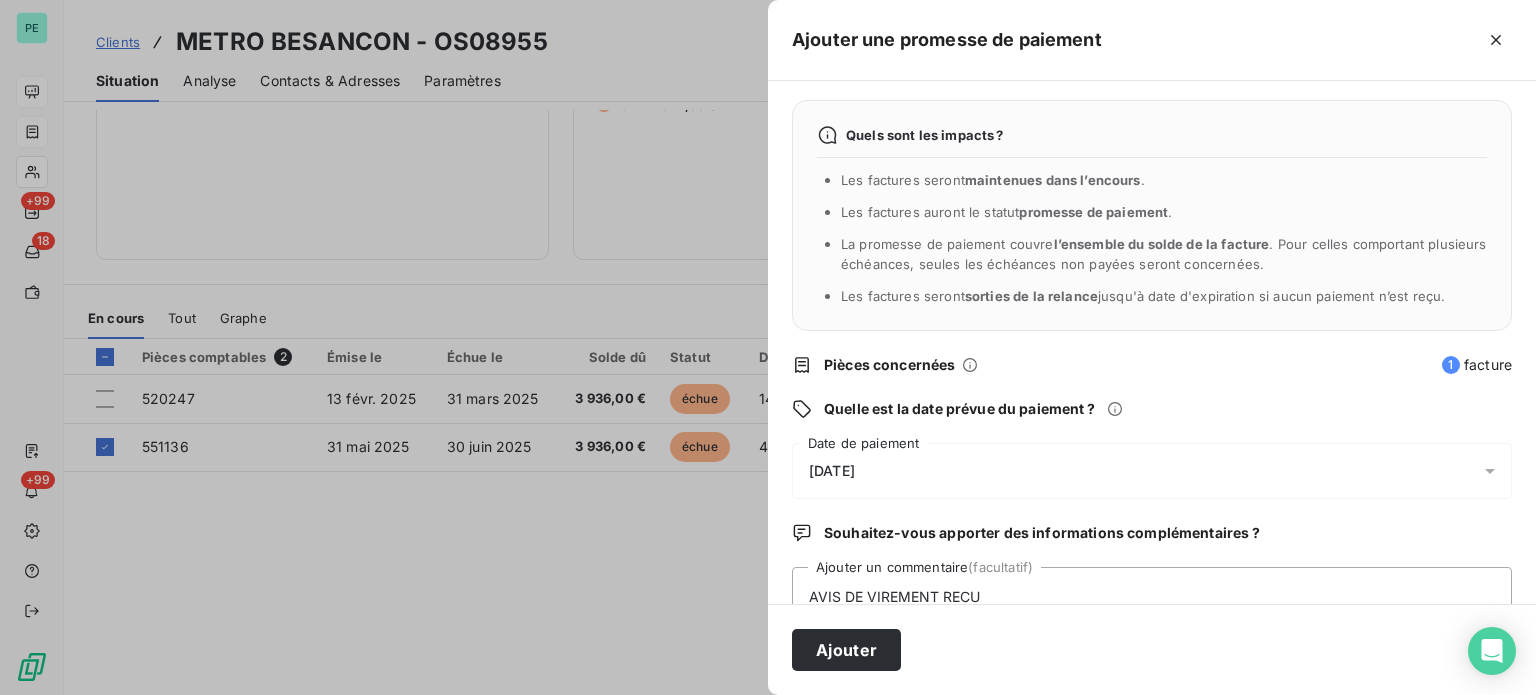 click on "[DATE]" at bounding box center [832, 471] 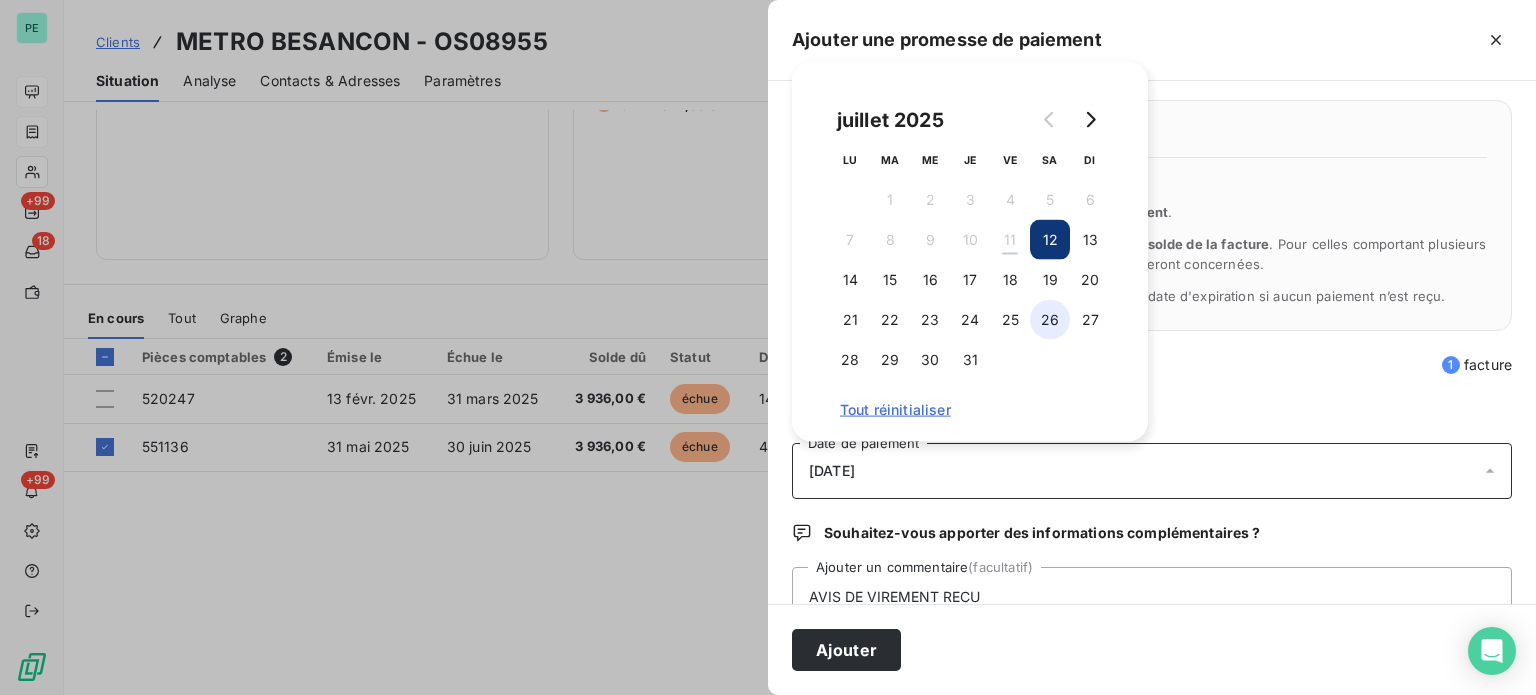click on "26" at bounding box center [1050, 320] 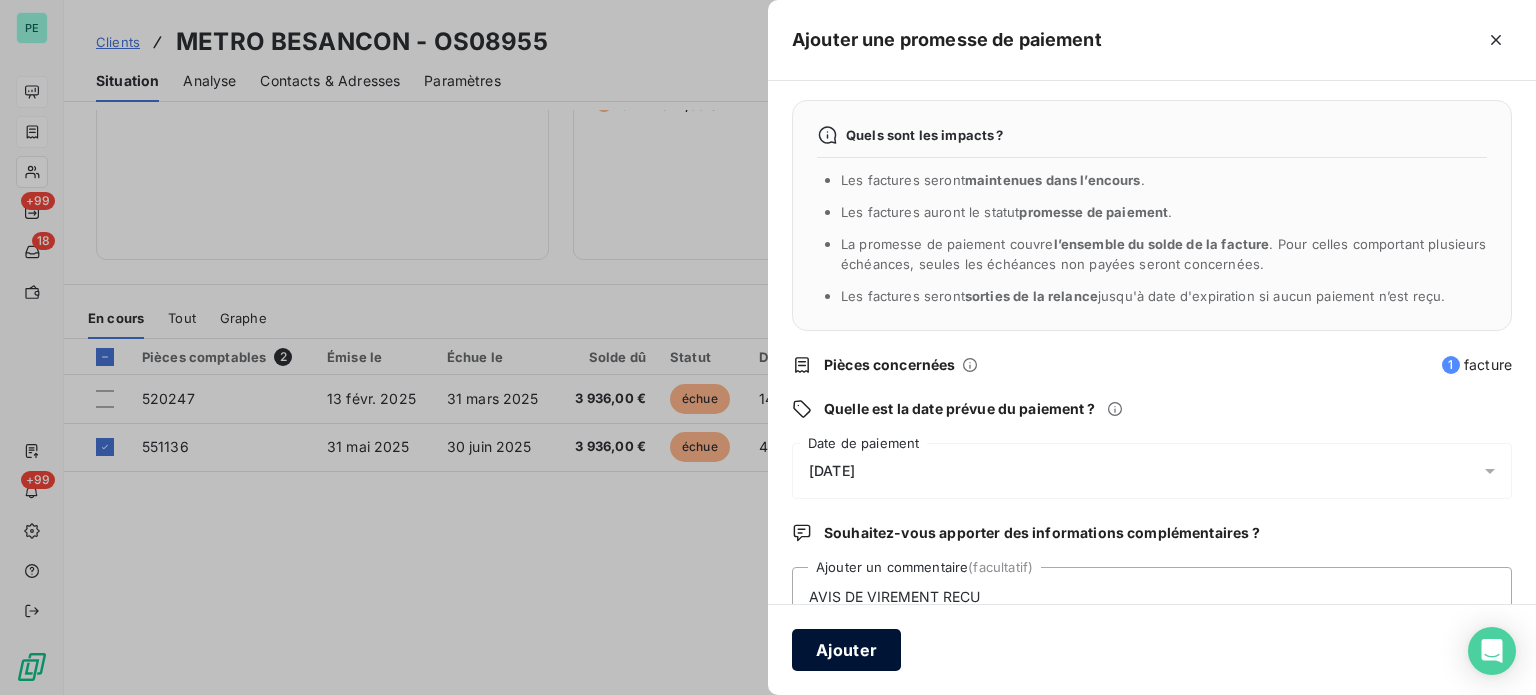 click on "Ajouter" at bounding box center (846, 650) 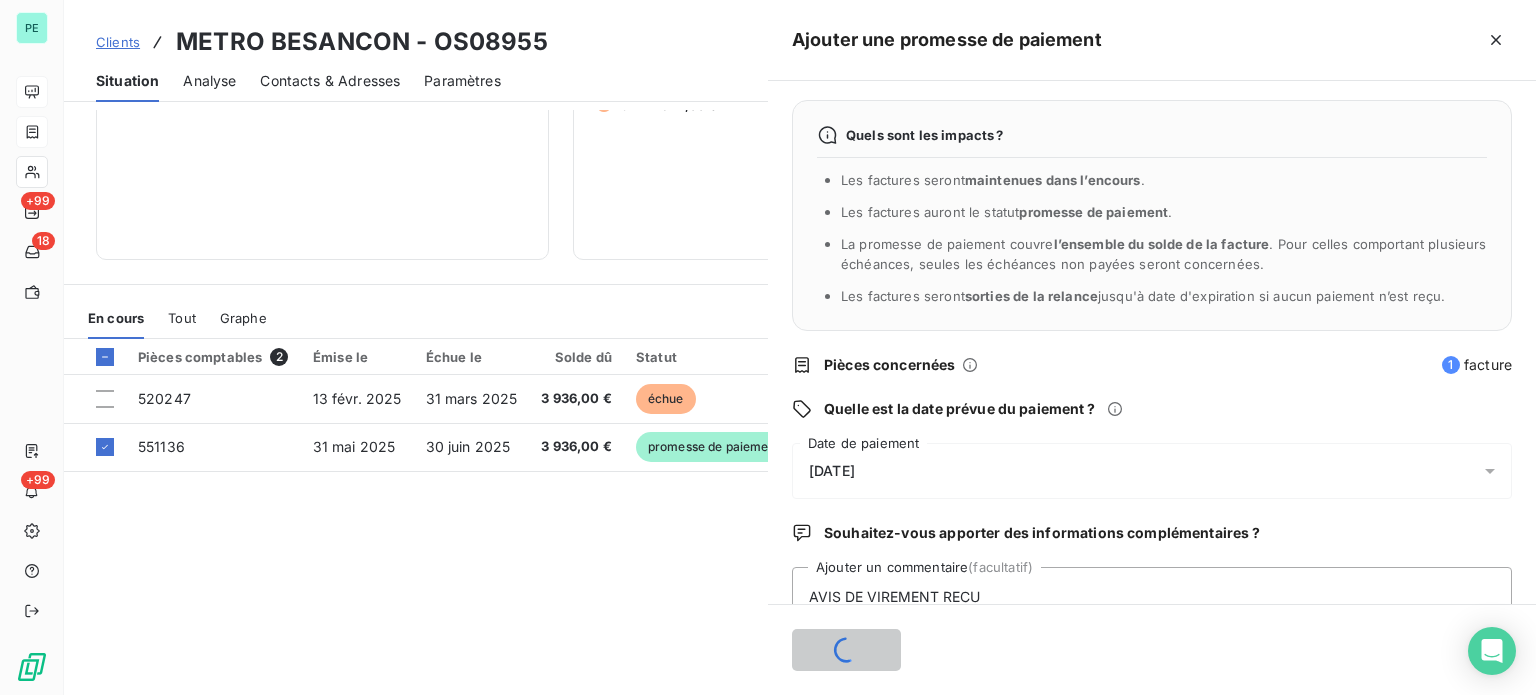 type 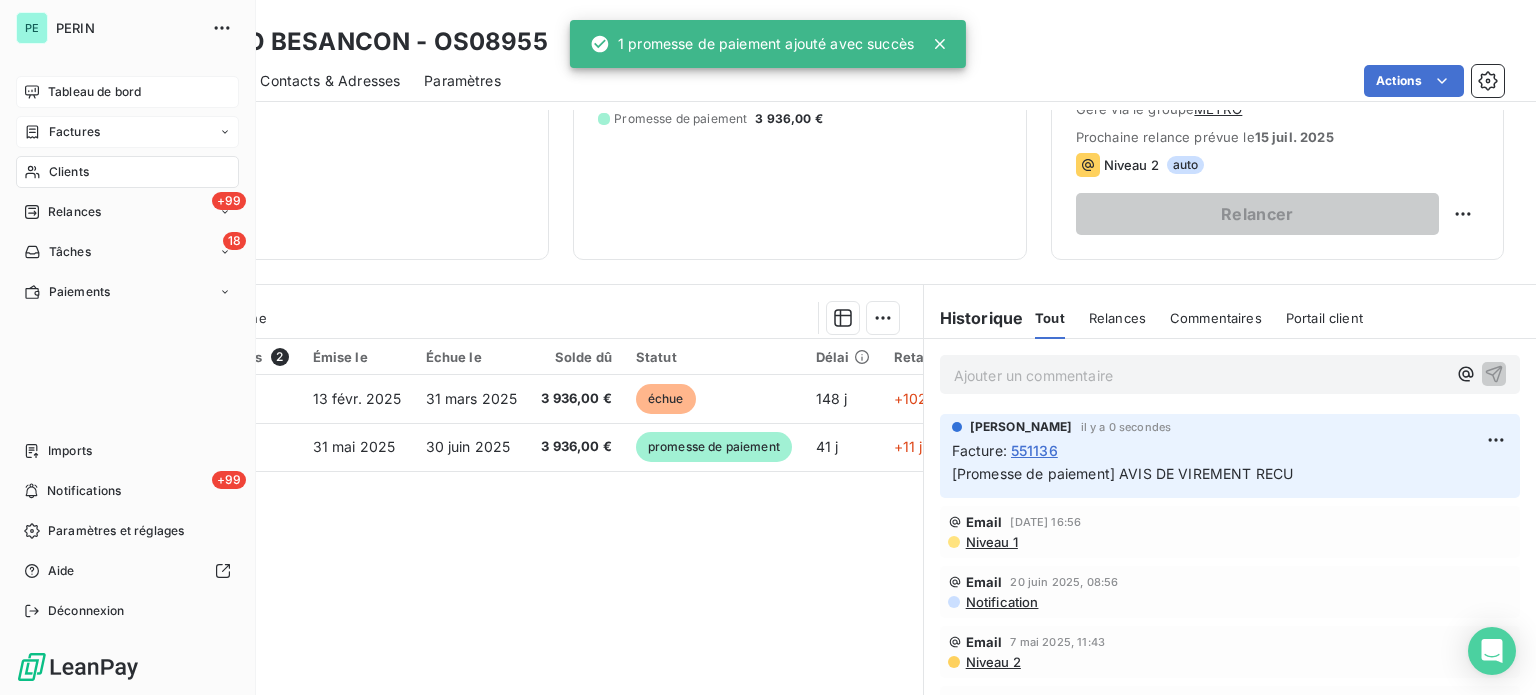click on "Factures" at bounding box center [74, 132] 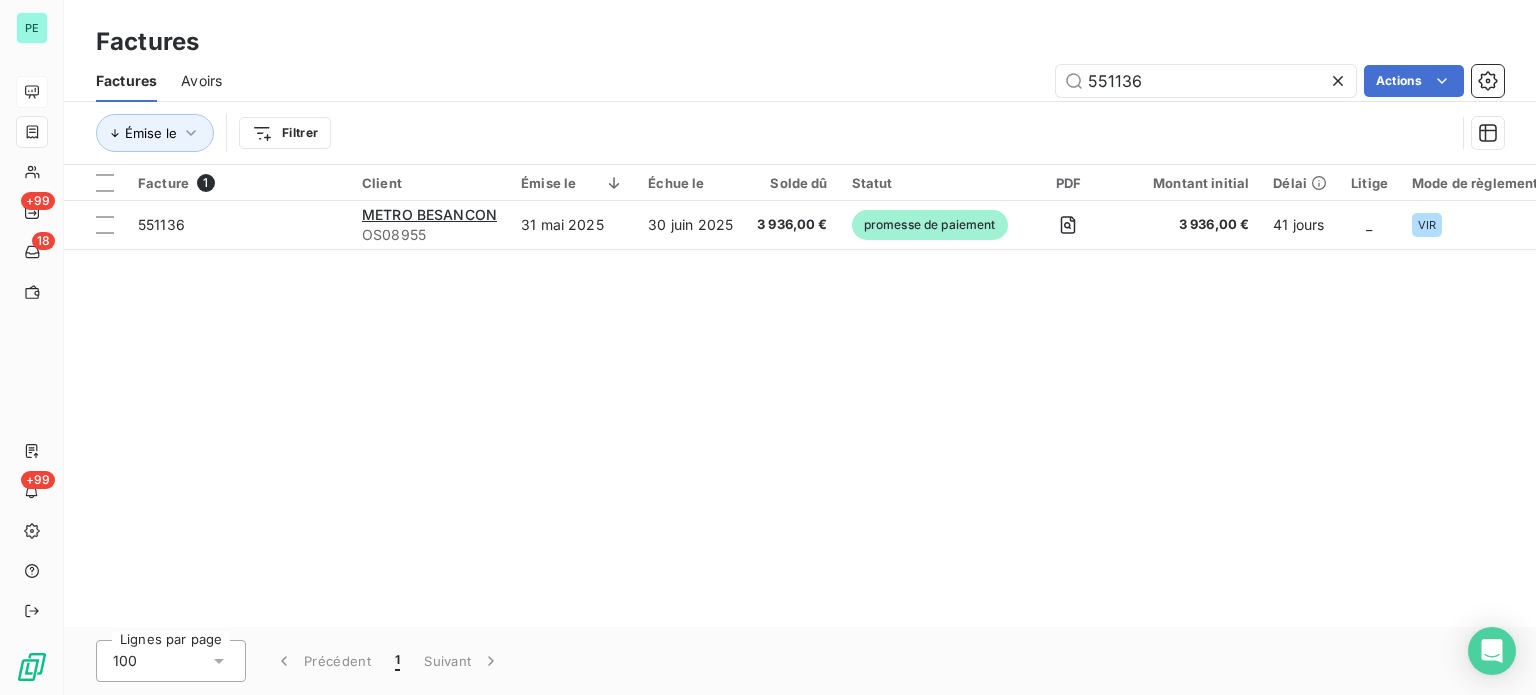 drag, startPoint x: 1092, startPoint y: 80, endPoint x: 1334, endPoint y: 83, distance: 242.0186 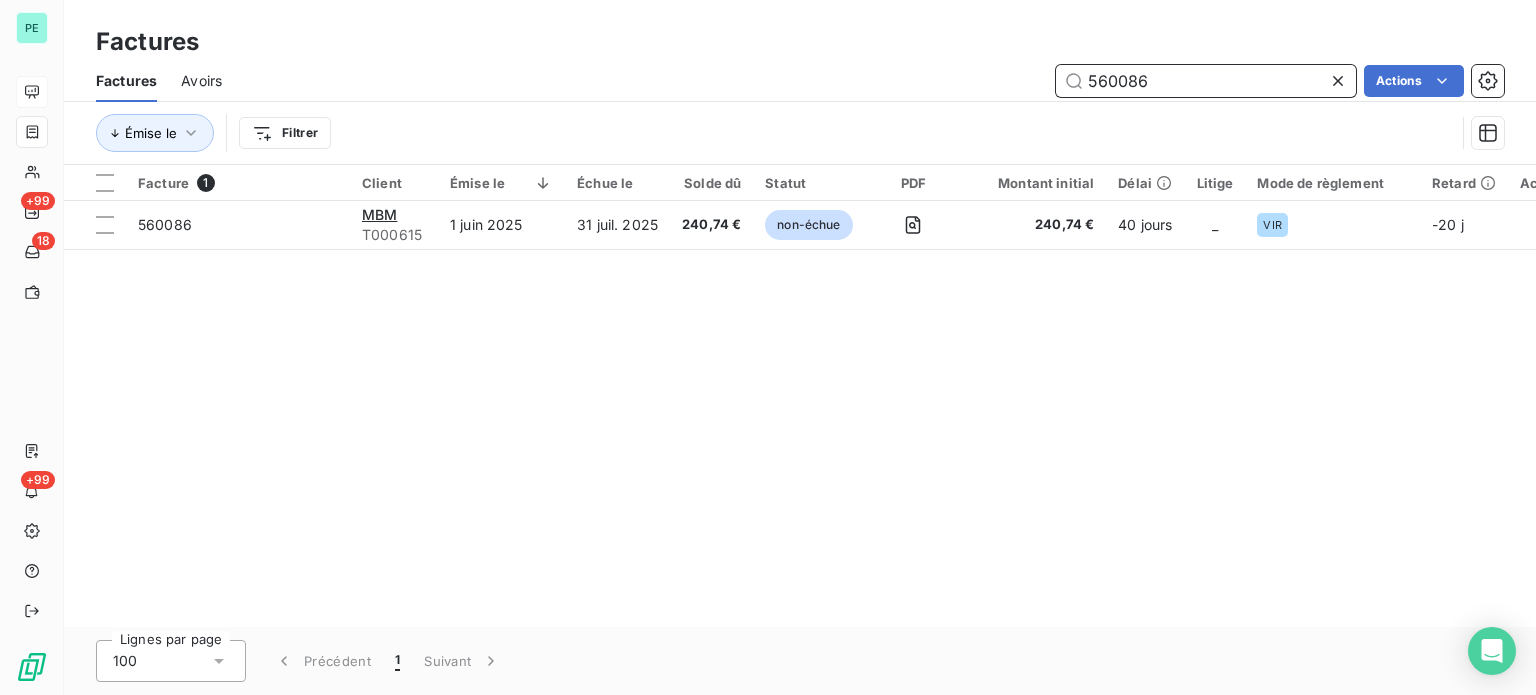drag, startPoint x: 1128, startPoint y: 79, endPoint x: 1189, endPoint y: 83, distance: 61.13101 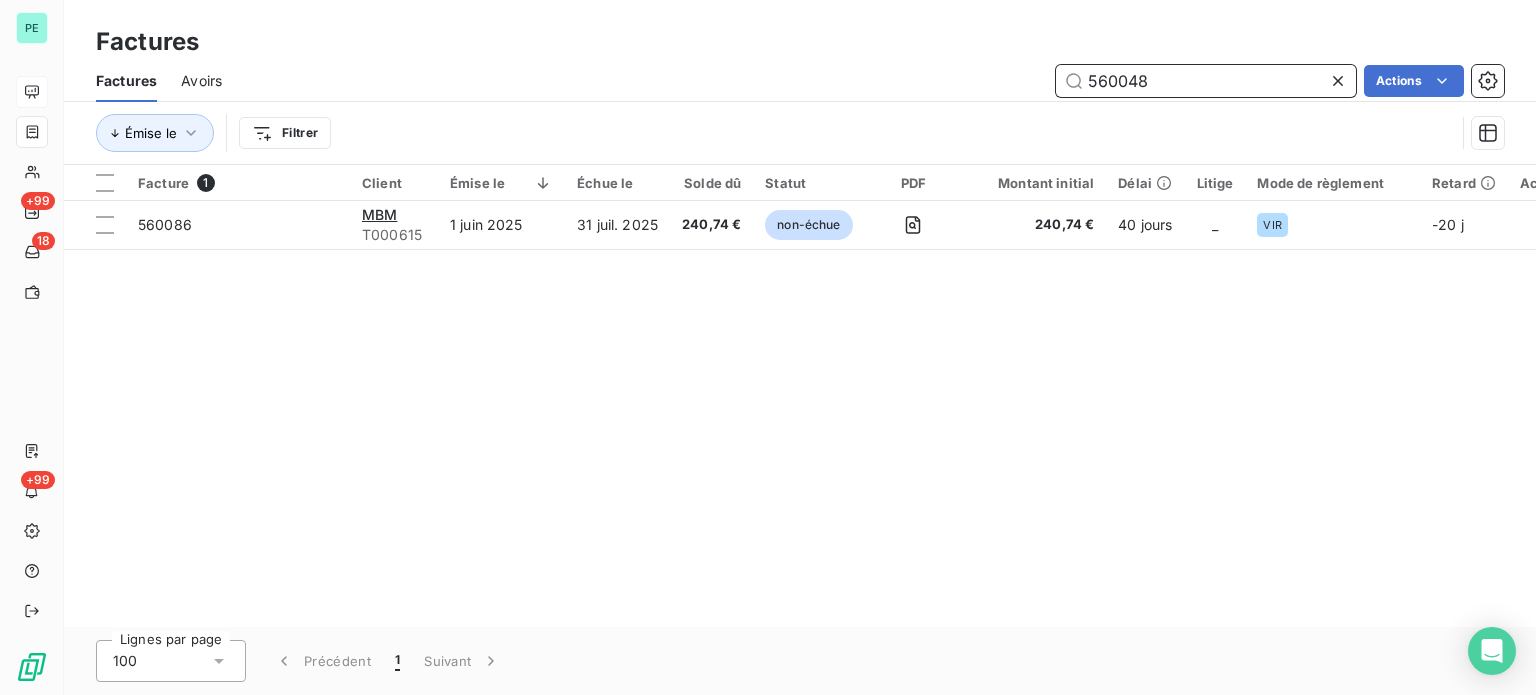 type on "560048" 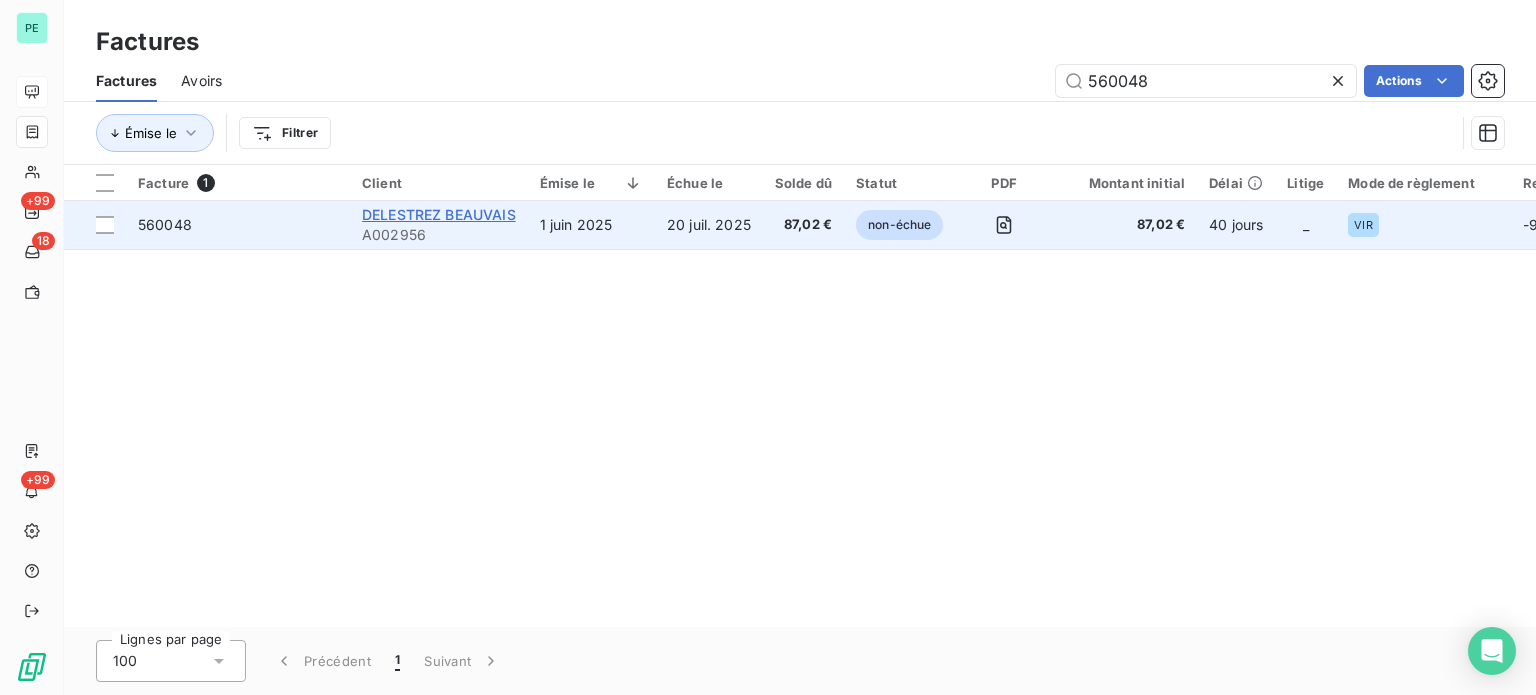 click on "DELESTREZ BEAUVAIS" at bounding box center (439, 214) 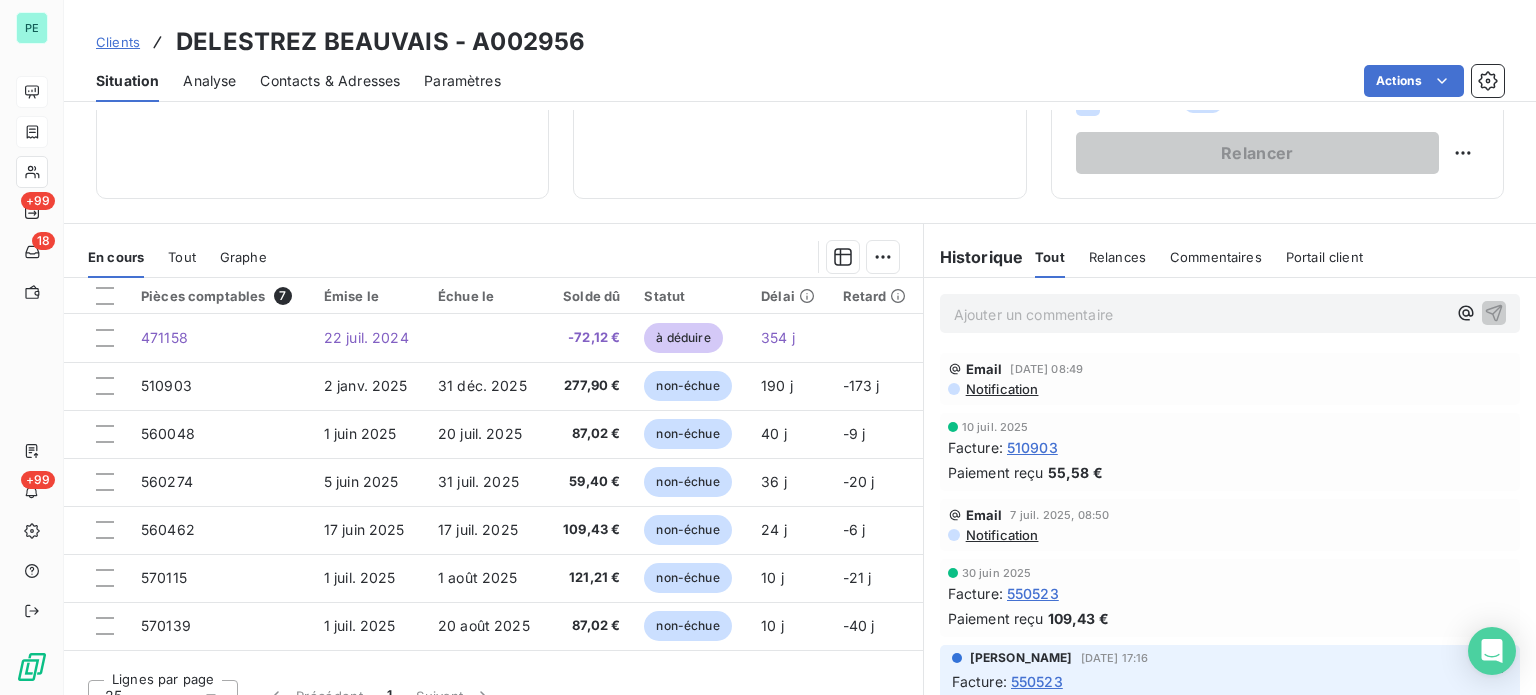 scroll, scrollTop: 360, scrollLeft: 0, axis: vertical 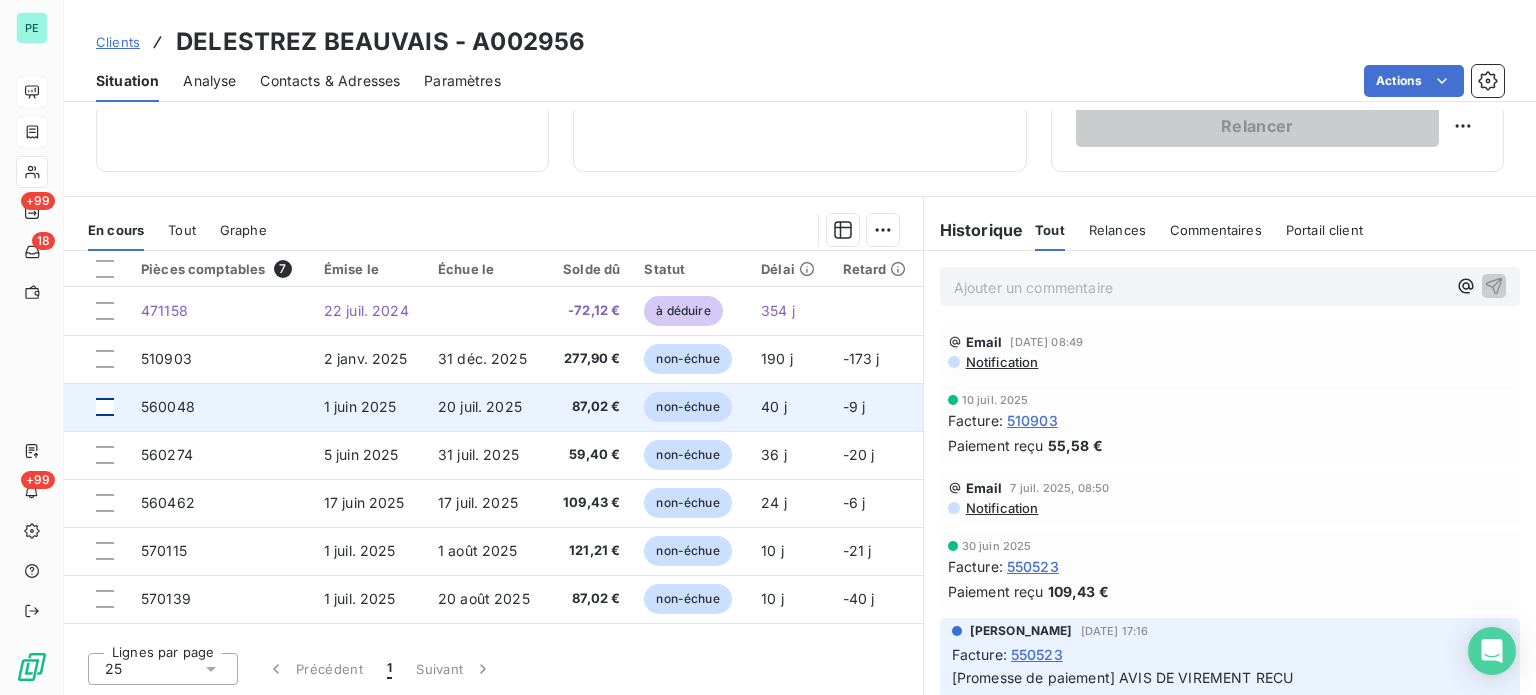 click at bounding box center (105, 407) 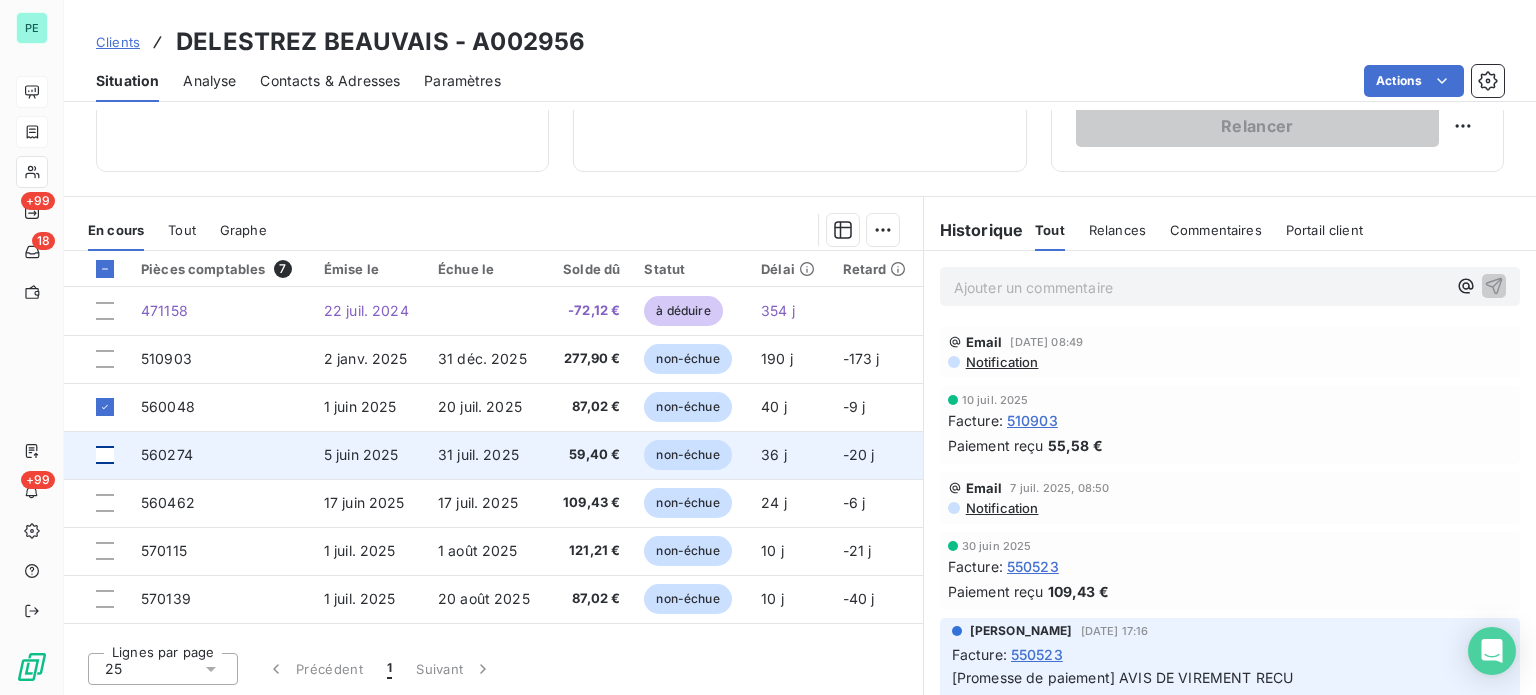 click at bounding box center [105, 455] 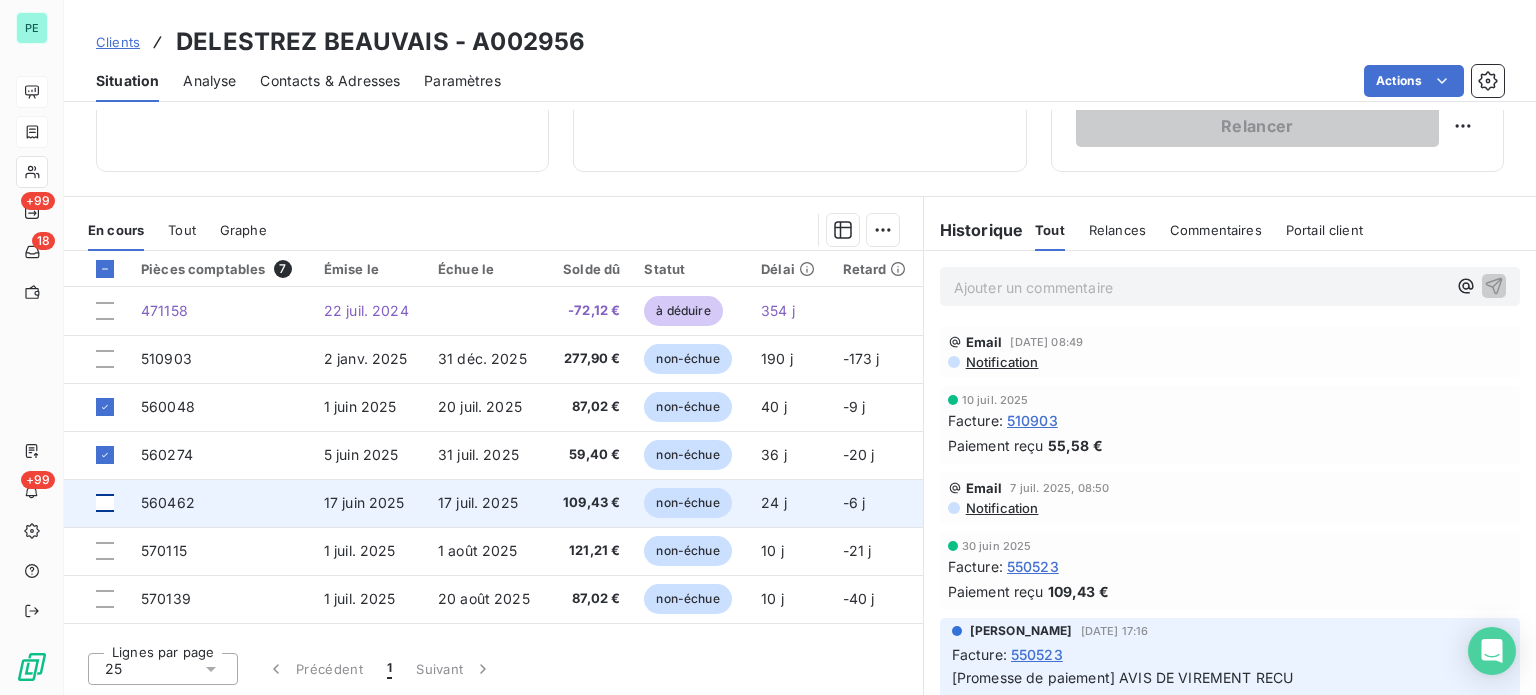 click at bounding box center (105, 503) 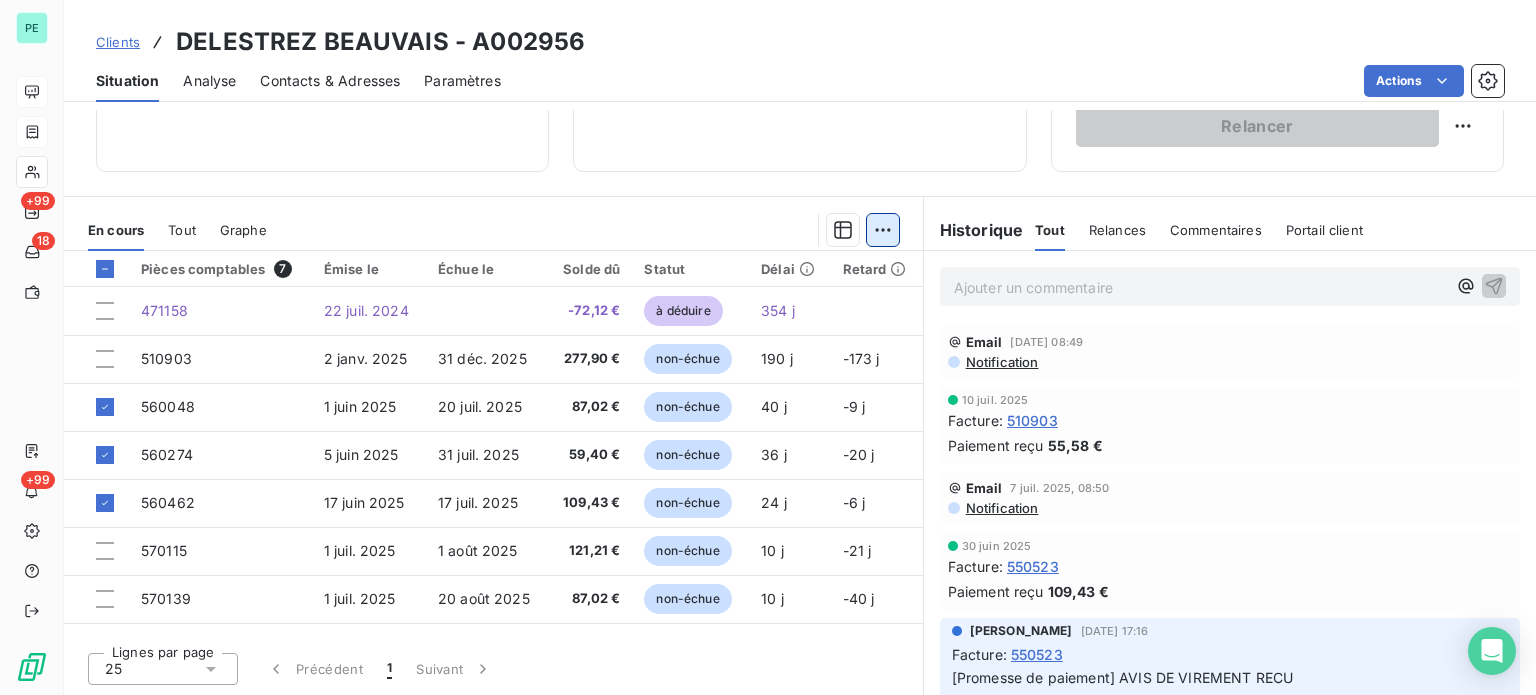 click on "PE +99 18 +99 Clients DELESTREZ BEAUVAIS - A002956 Situation Analyse Contacts & Adresses Paramètres Actions Informations client Propriétés Client liquidation judiciaire Redressement Judiciaire RECOUVREMENT SCP TEMPLIER Encours client   669,86 € 0 Échu 0,00 € Non-échu 741,98 €   Avoirs non associés -72,12 €   Limite d’encours Ajouter une limite d’encours autorisé Gestion du risque Surveiller ce client en intégrant votre outil de gestion des risques client. Relance Plan de relance Plan de relance Prochaine relance prévue le  [DATE] Notification auto Relancer En cours Tout Graphe Pièces comptables 7 Émise le Échue le Solde dû Statut Délai   Retard   471158 [DATE] -72,12 € à déduire 354 j 510903 [DATE] [DATE] 277,90 € non-échue 190 j -173 j 560048 [DATE] [DATE] 87,02 € non-échue 40 j -9 j 560274 [DATE] [DATE] 59,40 € non-échue 36 j -20 j 560462 [DATE] [DATE] 109,43 € non-échue 24 j 1" at bounding box center (768, 347) 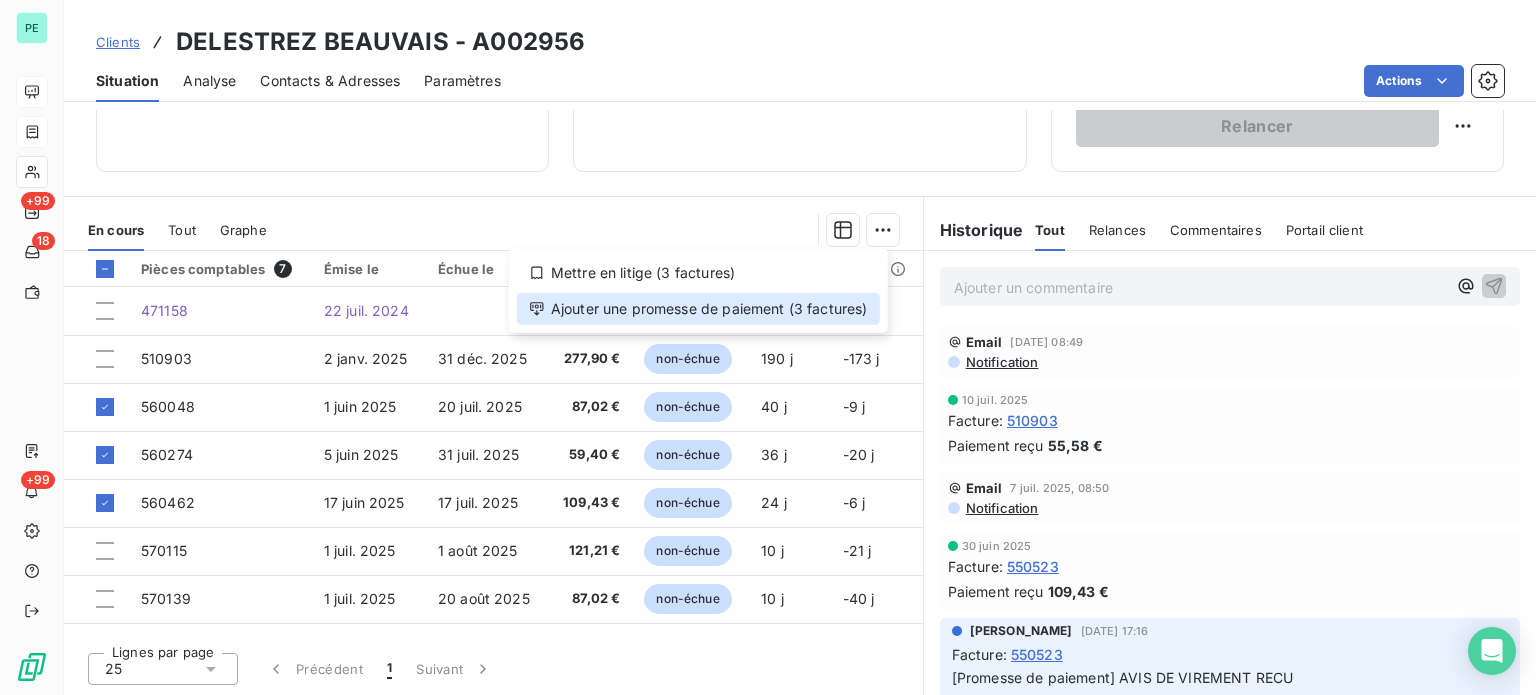 click on "Ajouter une promesse de paiement (3 factures)" at bounding box center [698, 309] 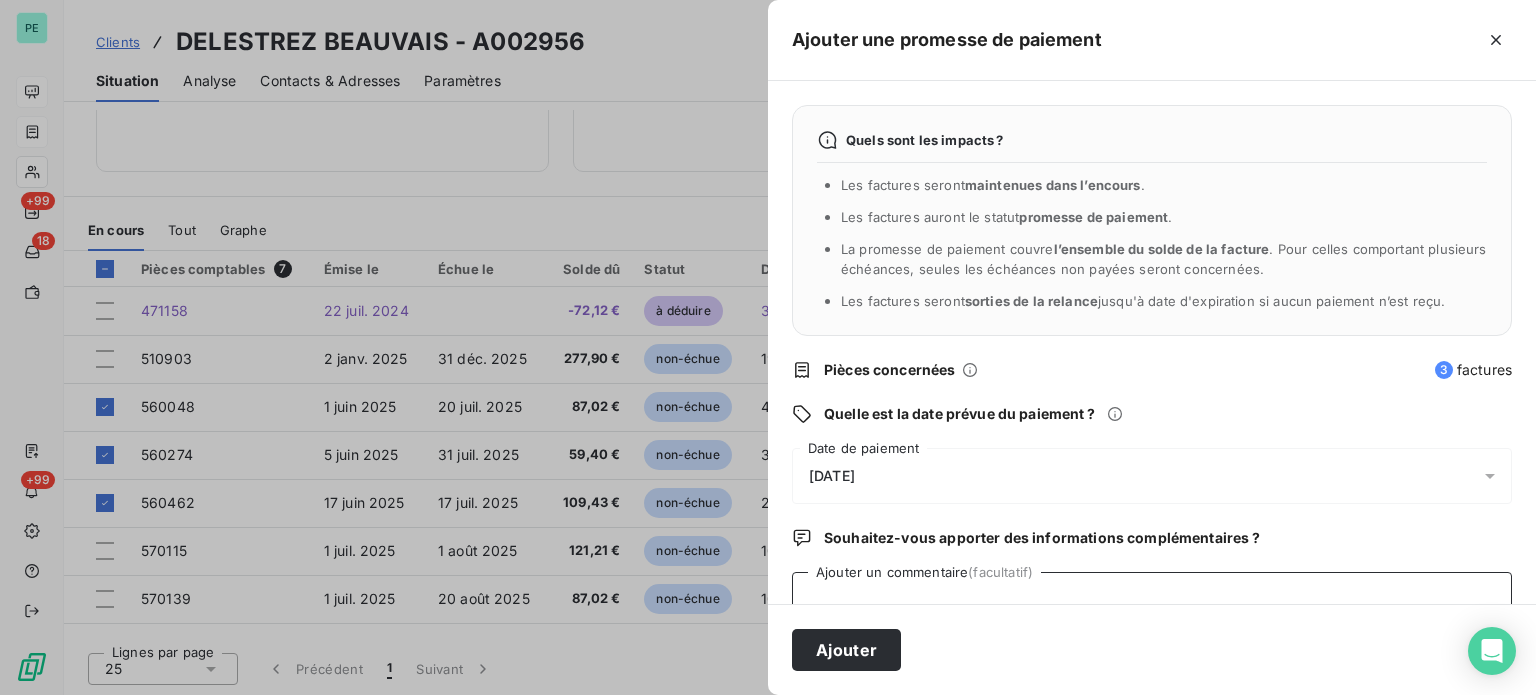 click on "Ajouter un commentaire  (facultatif)" at bounding box center [1152, 610] 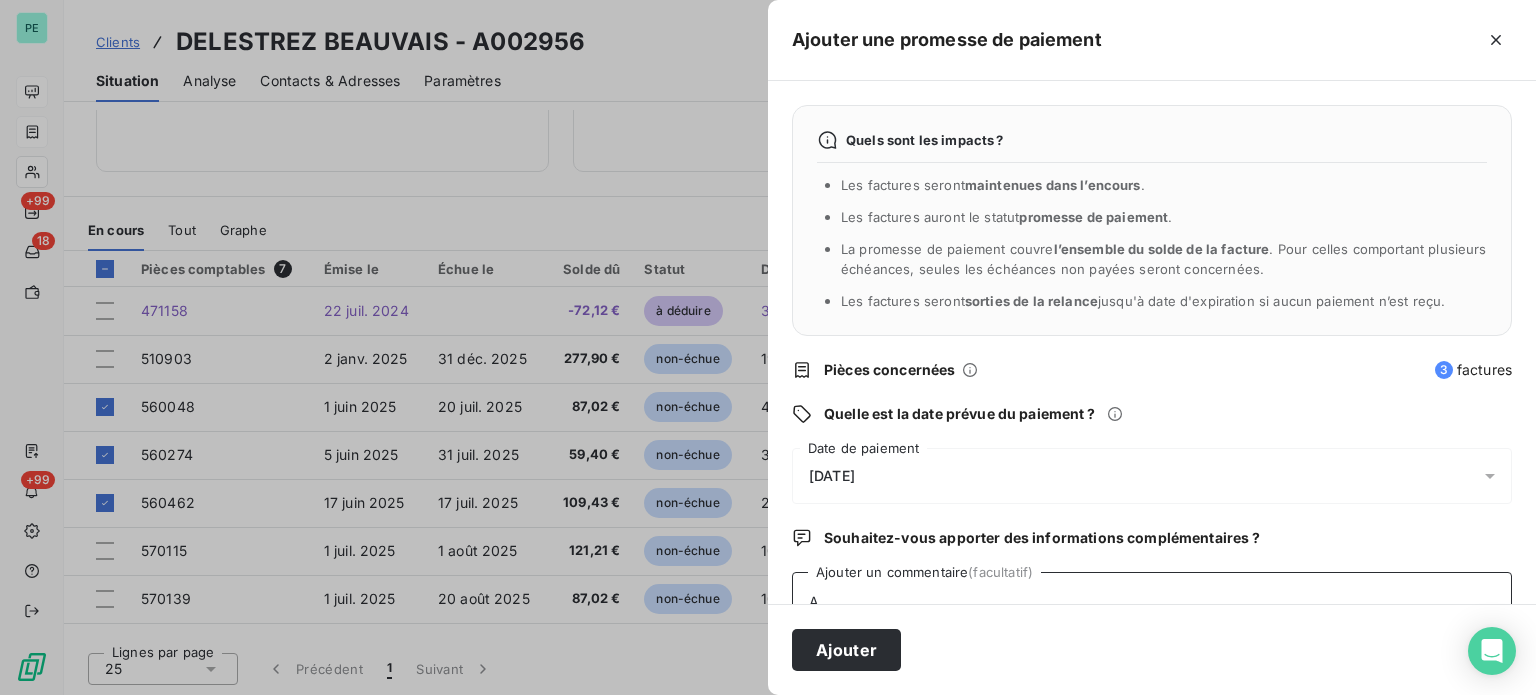 scroll, scrollTop: 5, scrollLeft: 0, axis: vertical 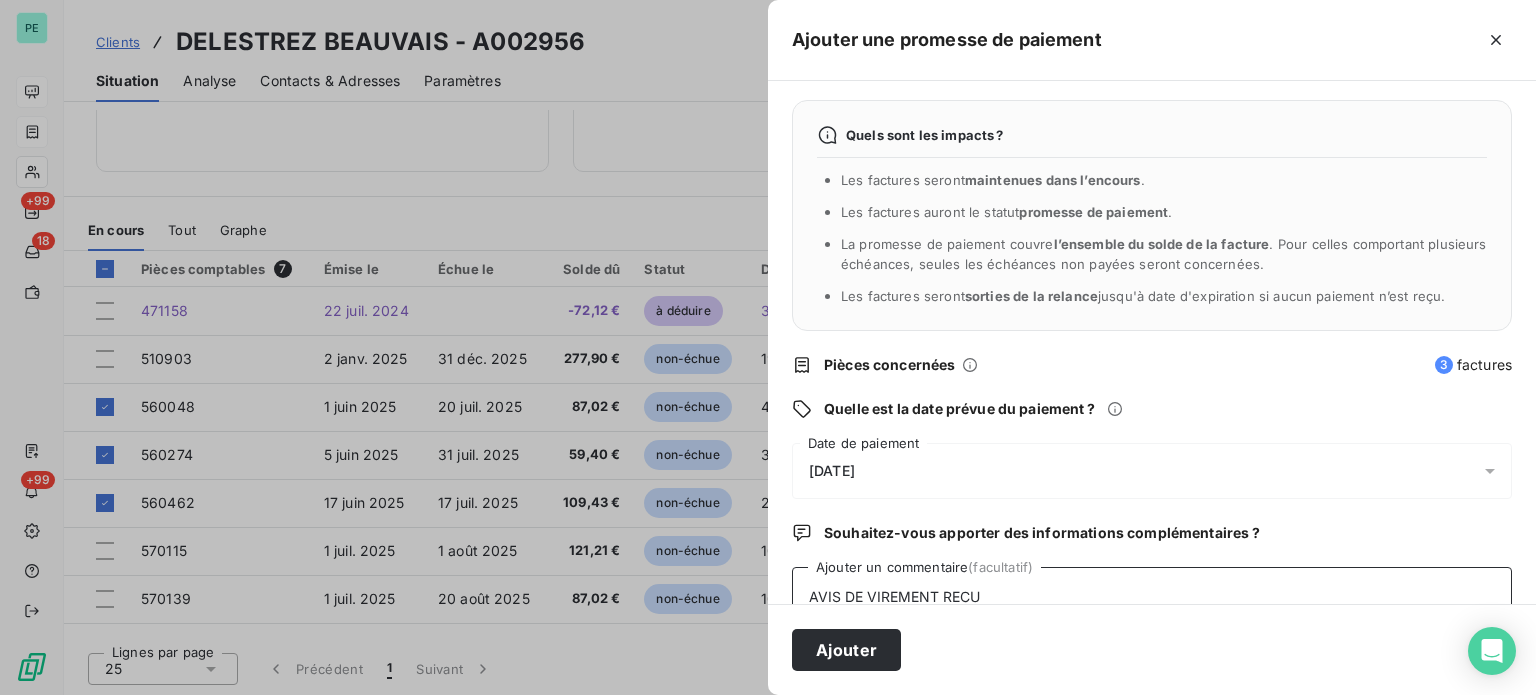 type on "AVIS DE VIREMENT RECU" 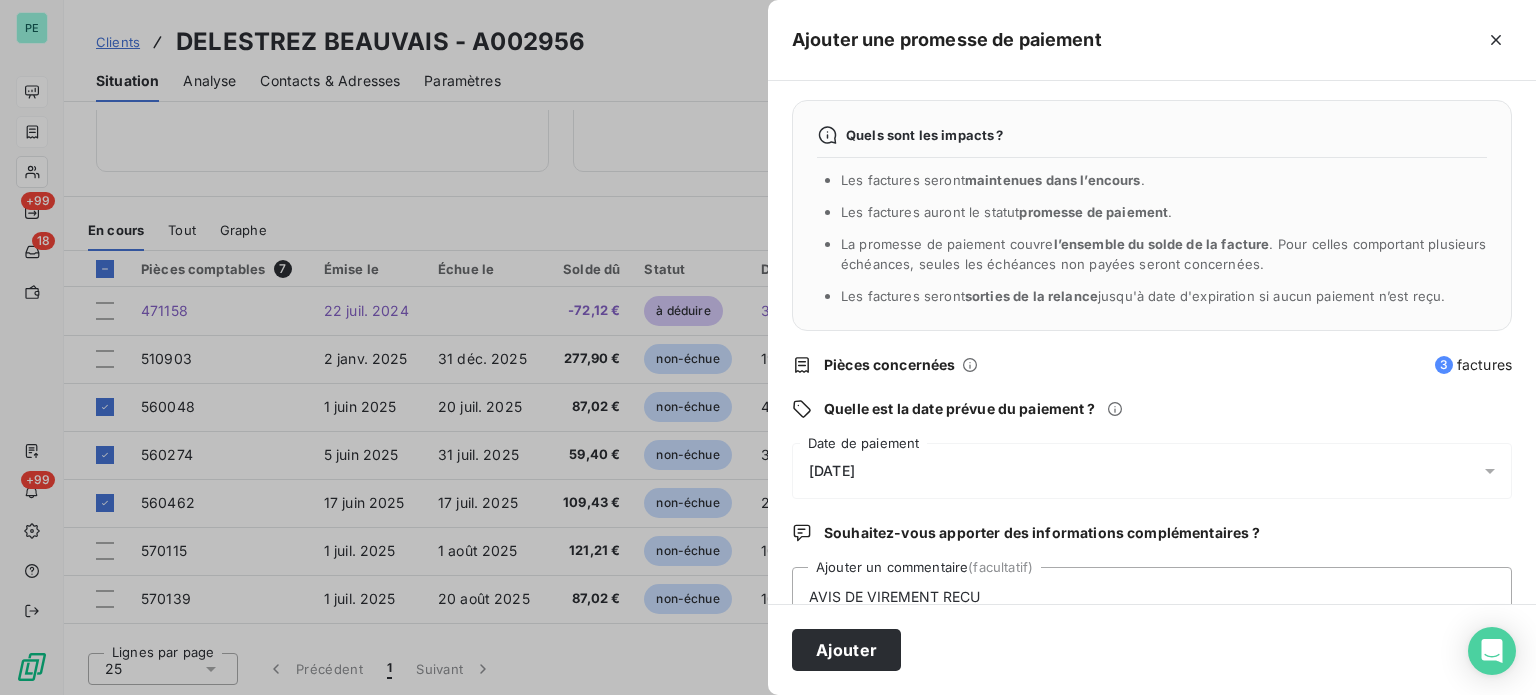 click on "[DATE]" at bounding box center (832, 471) 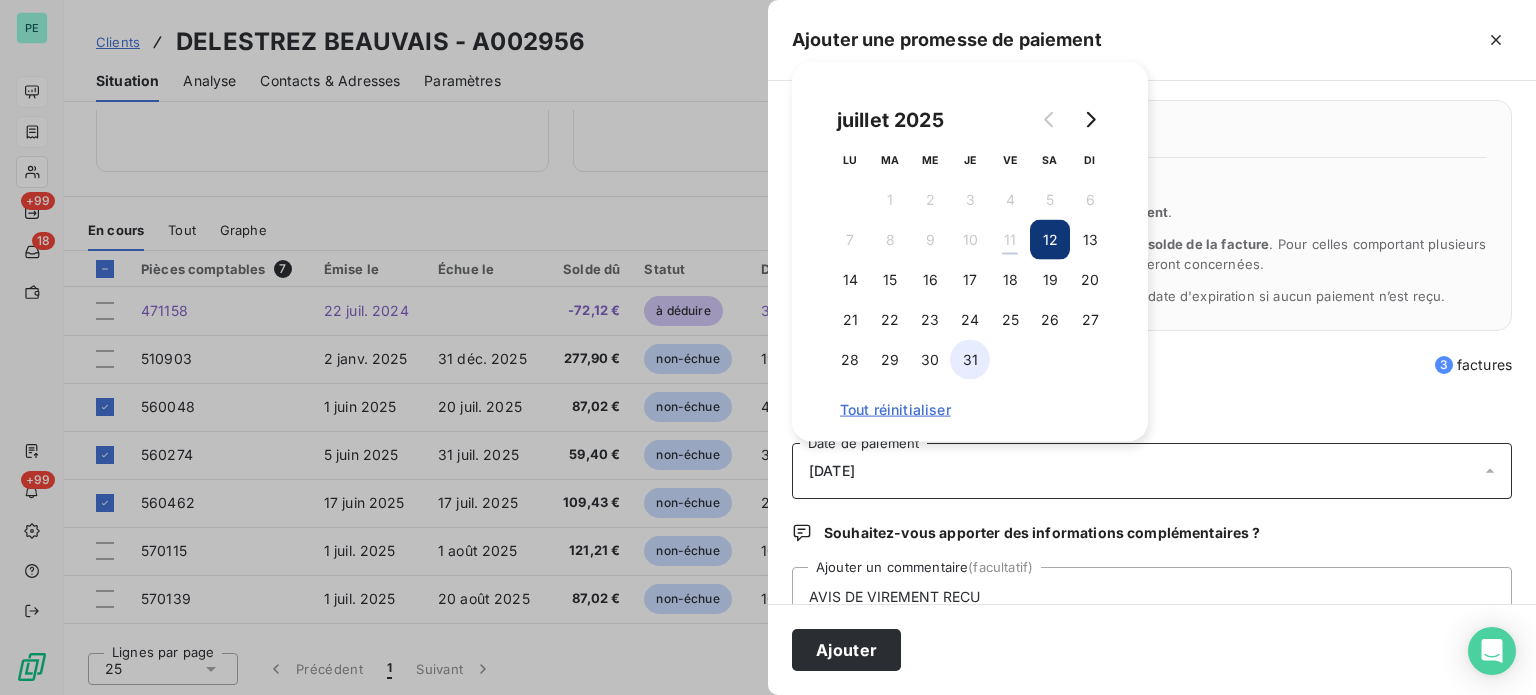click on "31" at bounding box center (970, 360) 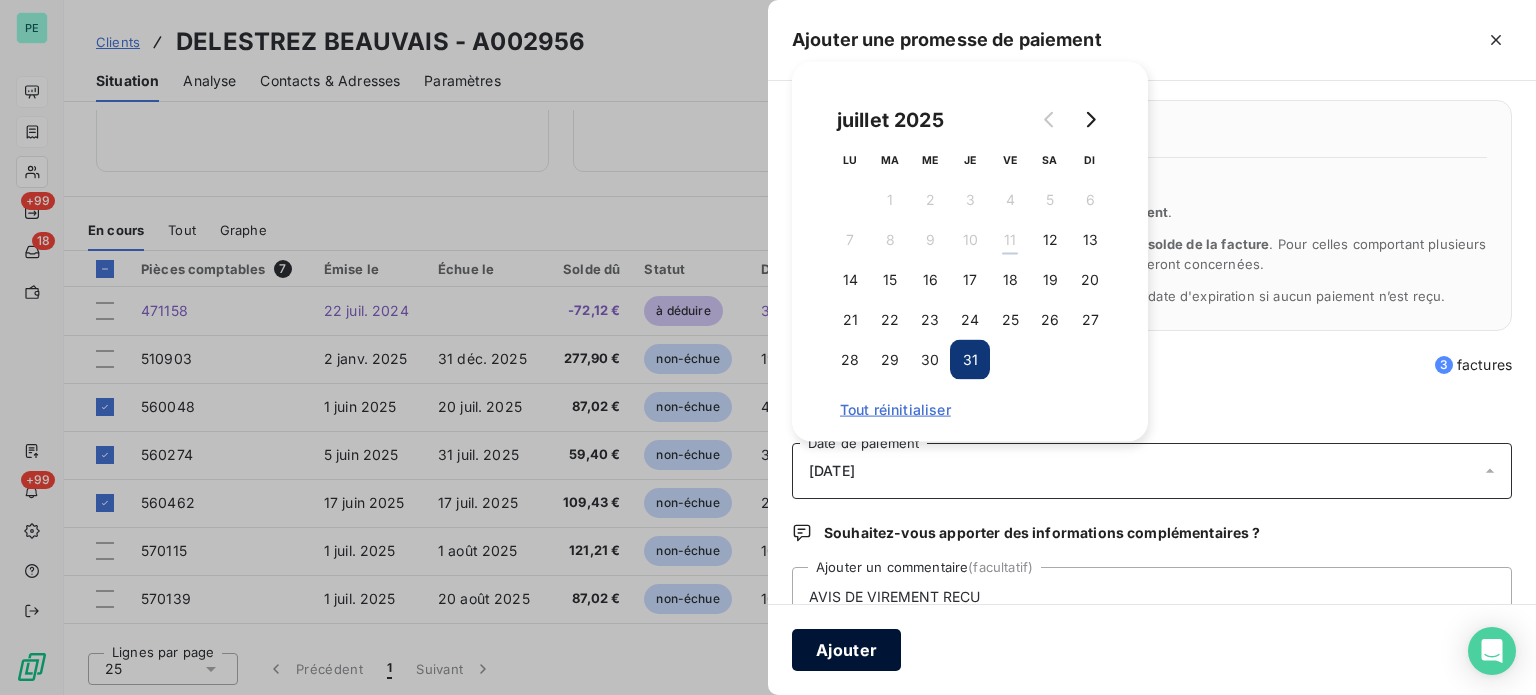 click on "Ajouter" at bounding box center (846, 650) 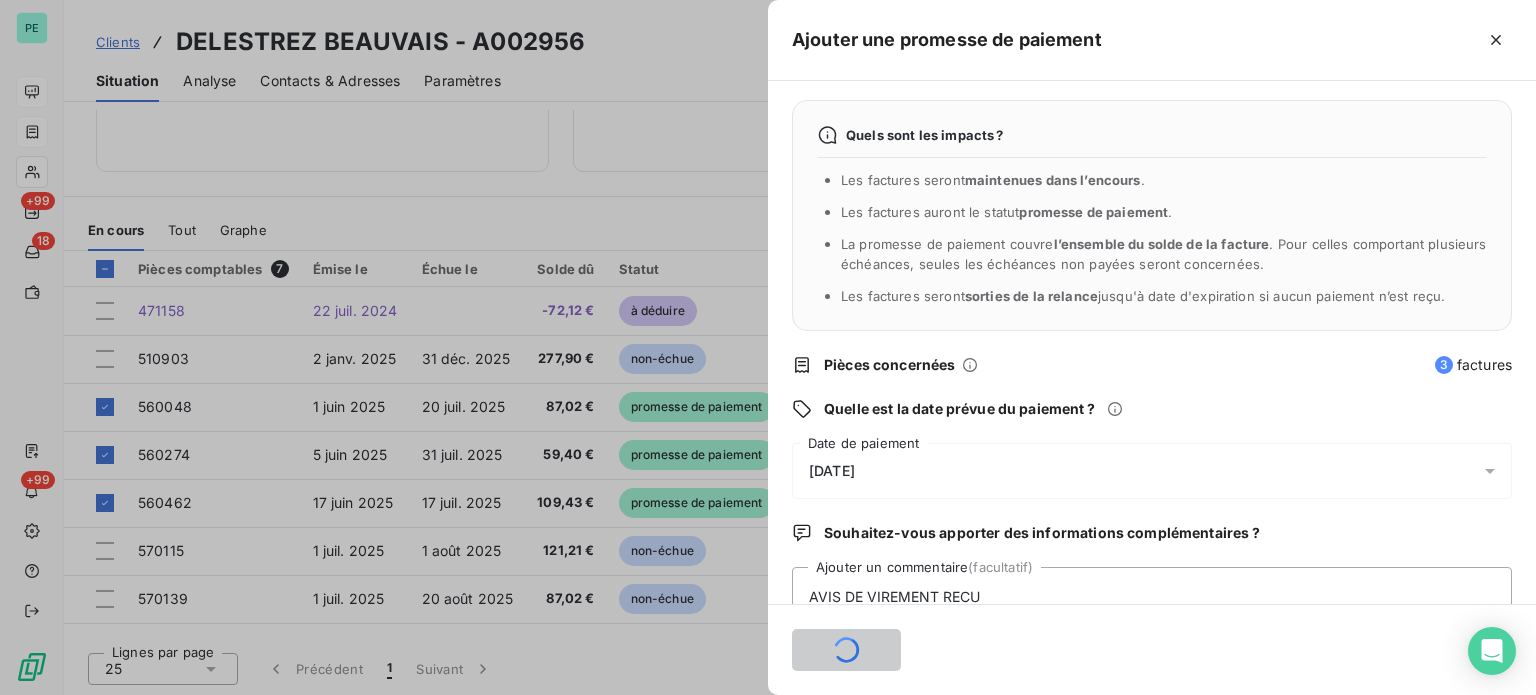 type 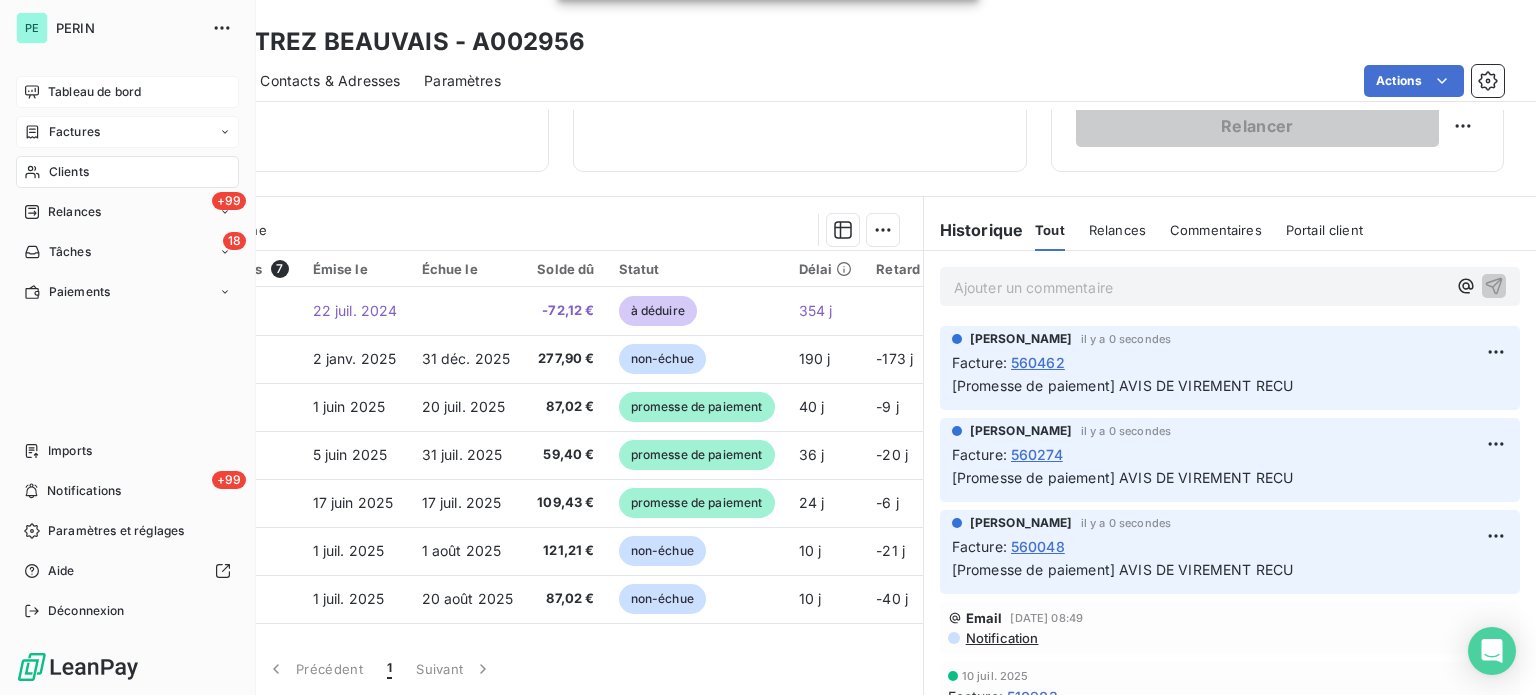 click on "Tableau de bord" at bounding box center (94, 92) 